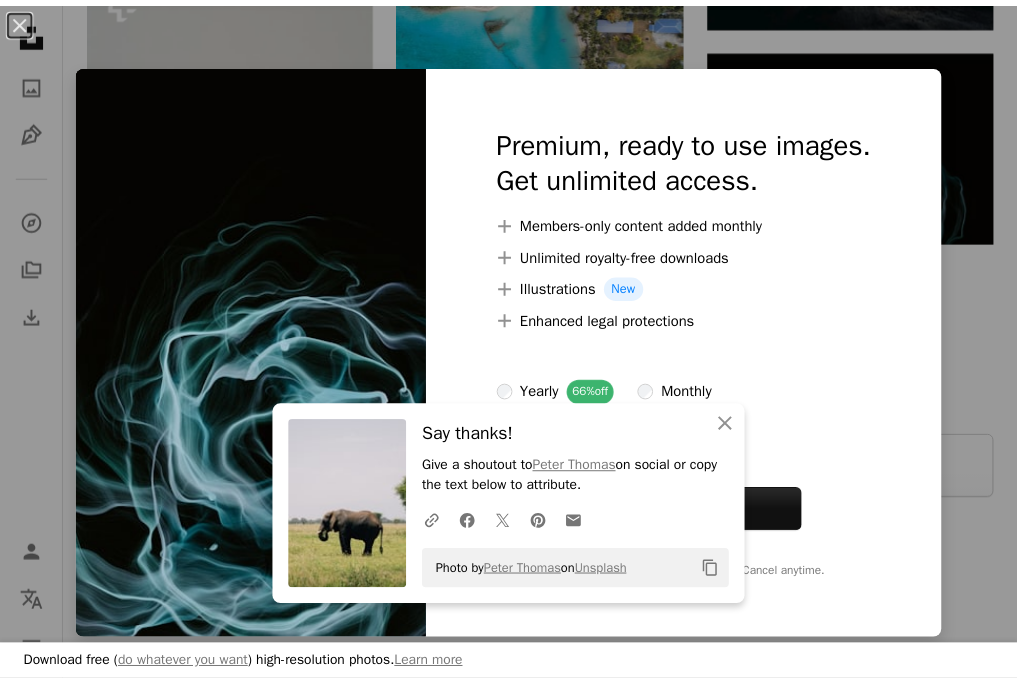 scroll, scrollTop: 1600, scrollLeft: 0, axis: vertical 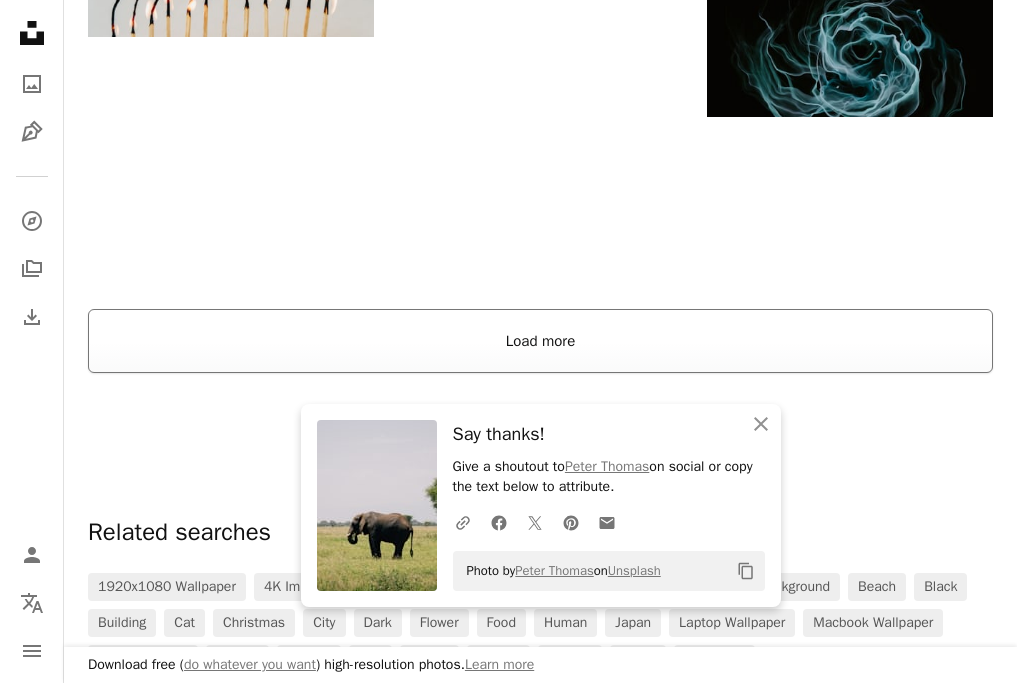 click on "Load more" at bounding box center [540, 341] 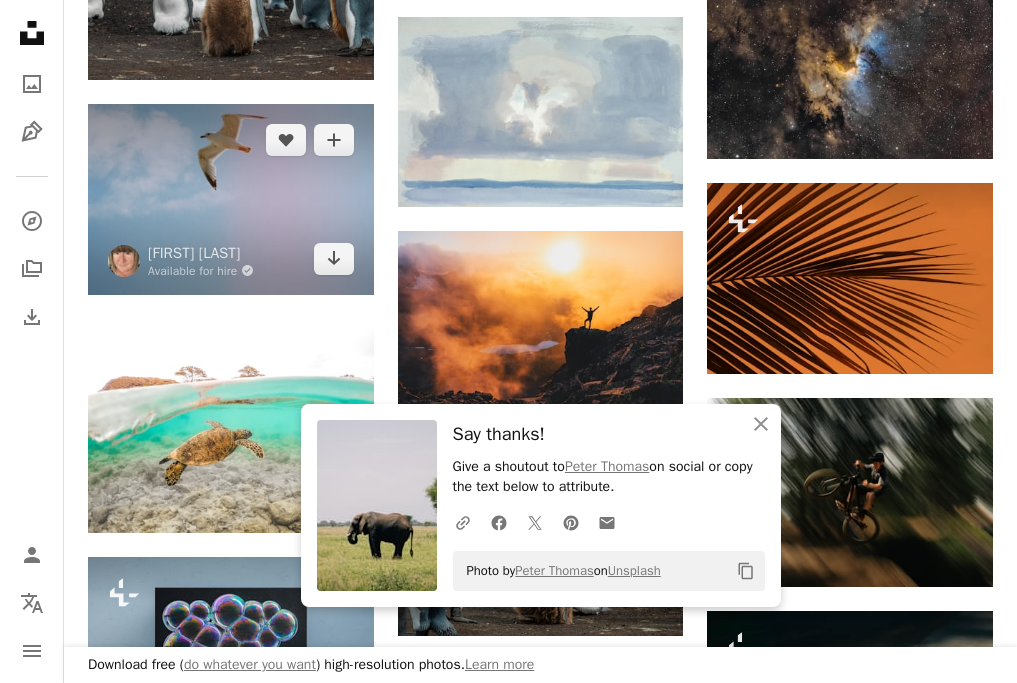 scroll, scrollTop: 2200, scrollLeft: 0, axis: vertical 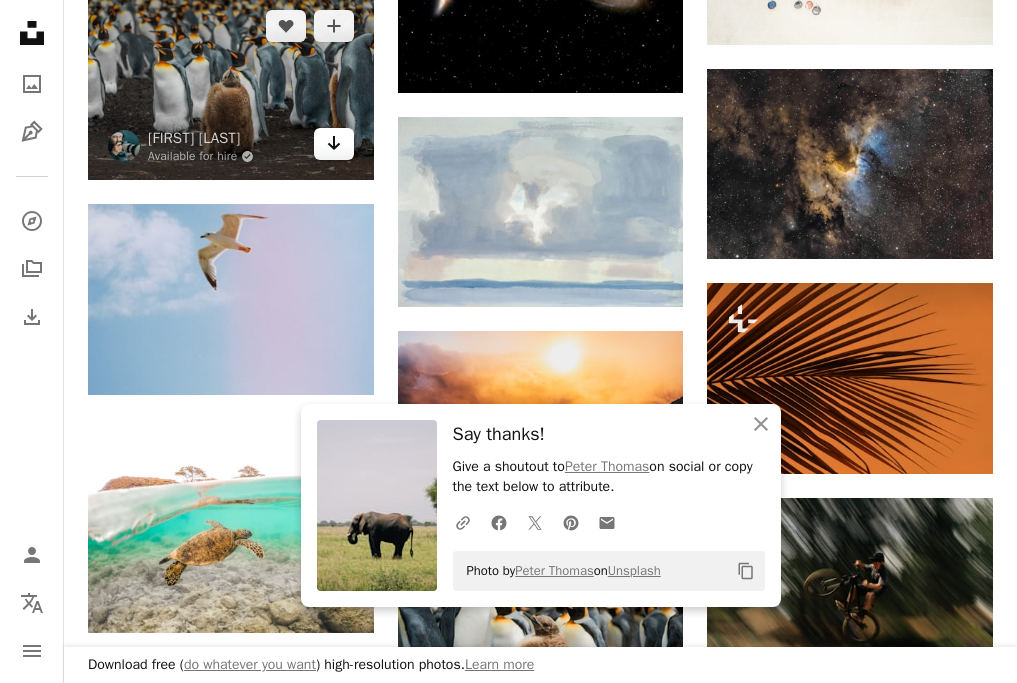 click on "Arrow pointing down" 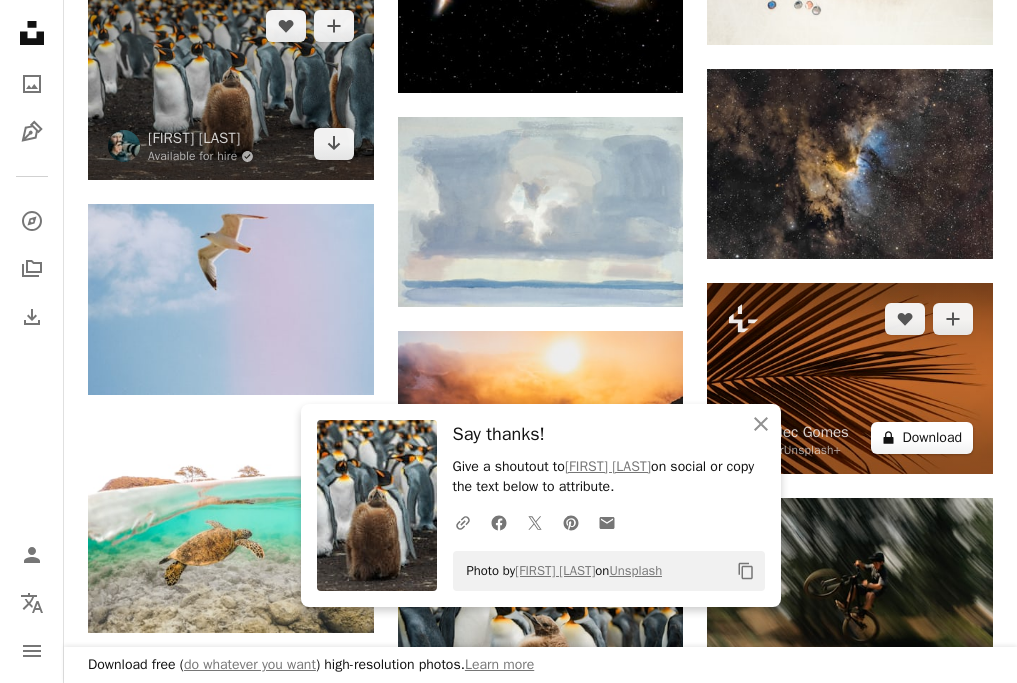 scroll, scrollTop: 2400, scrollLeft: 0, axis: vertical 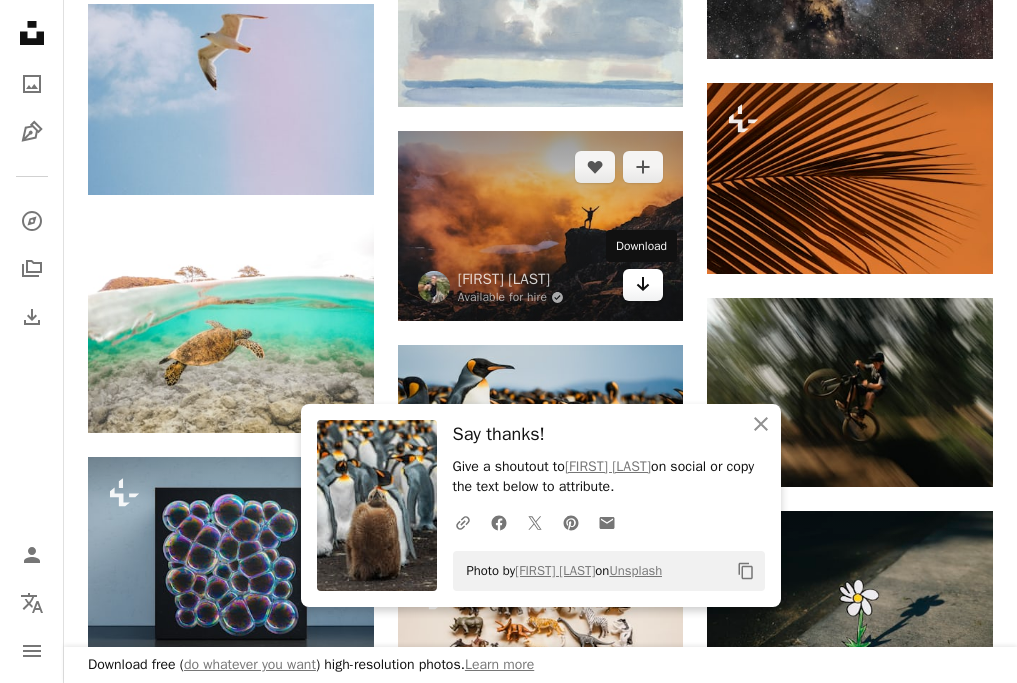 click on "Arrow pointing down" 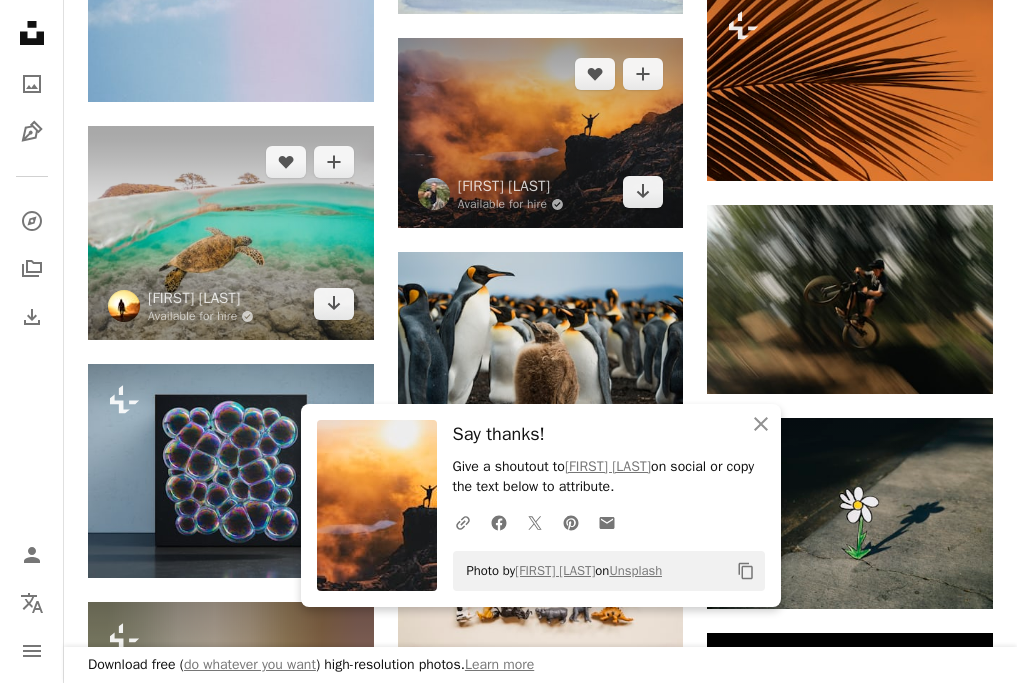 scroll, scrollTop: 2600, scrollLeft: 0, axis: vertical 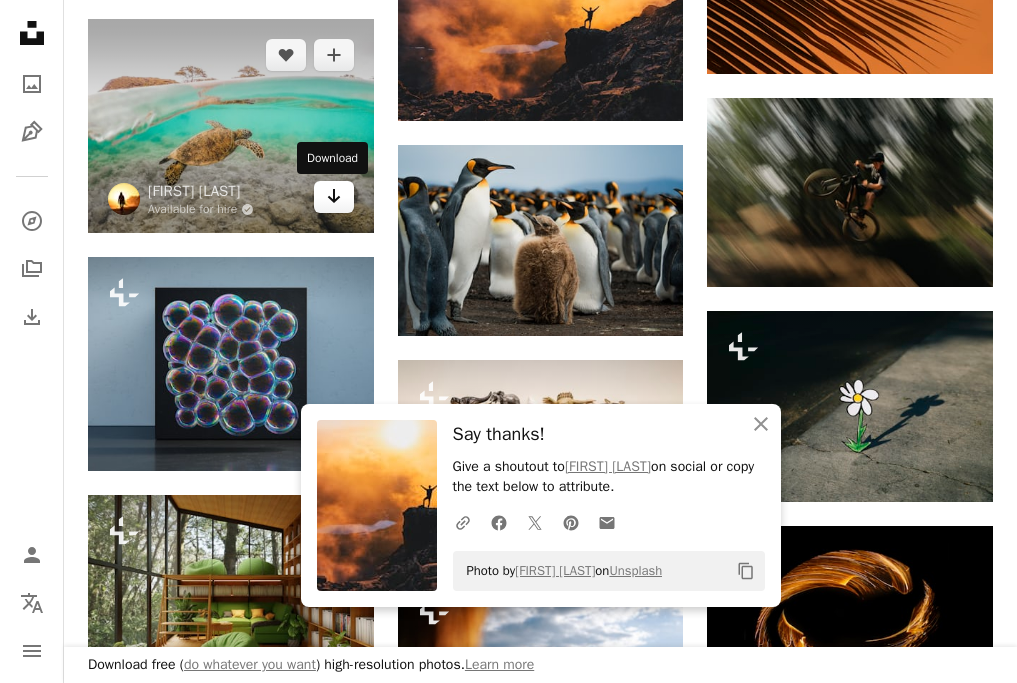 click on "Arrow pointing down" 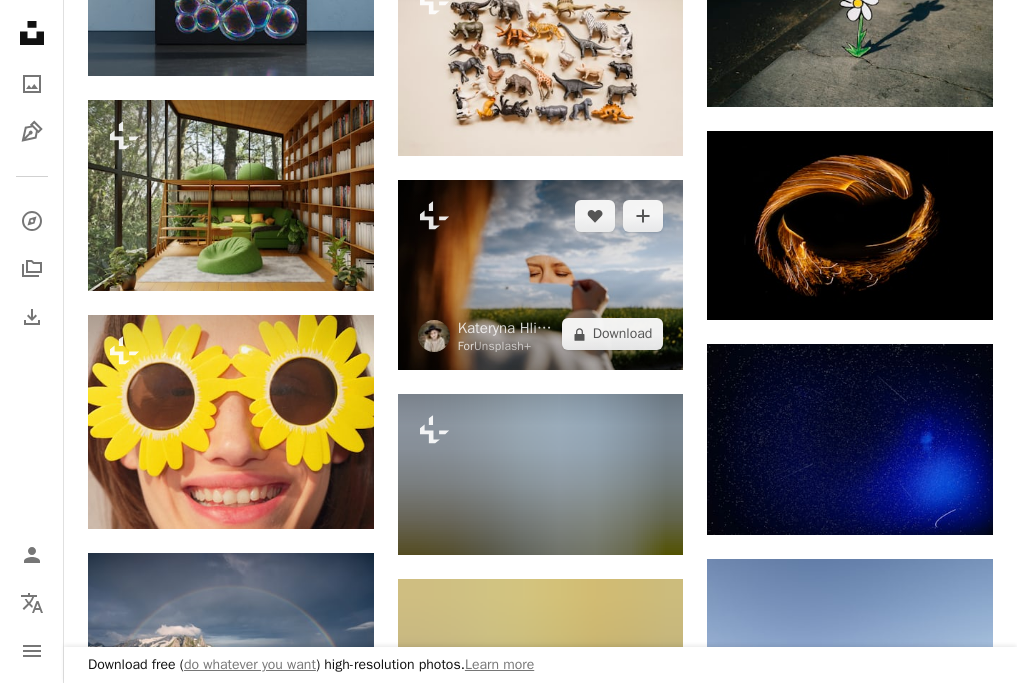 scroll, scrollTop: 3100, scrollLeft: 0, axis: vertical 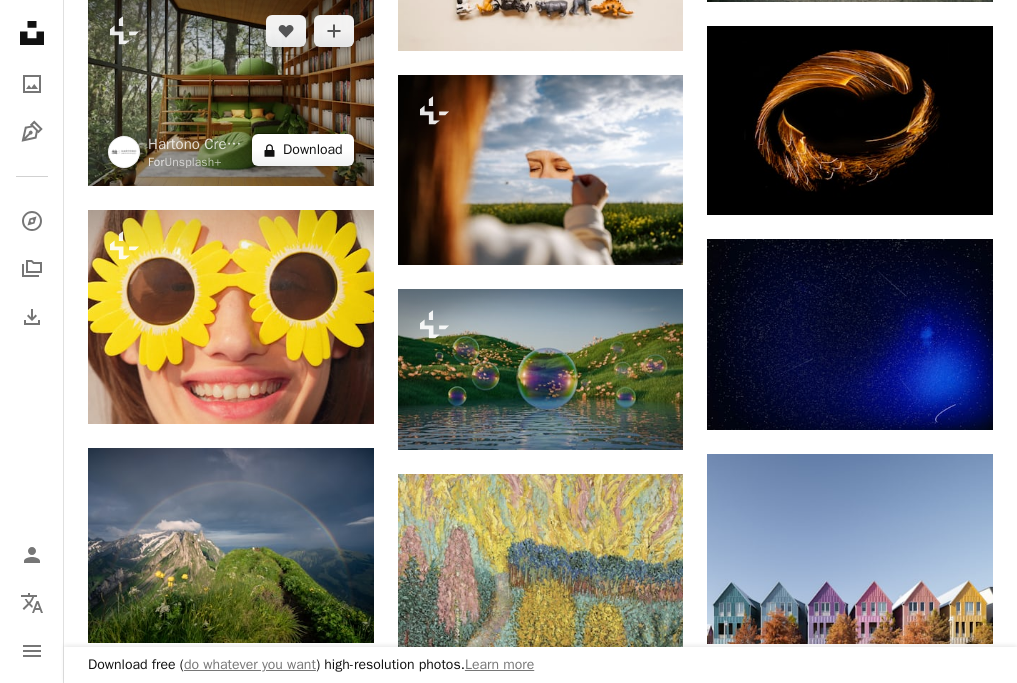 click on "A lock Download" at bounding box center (303, 150) 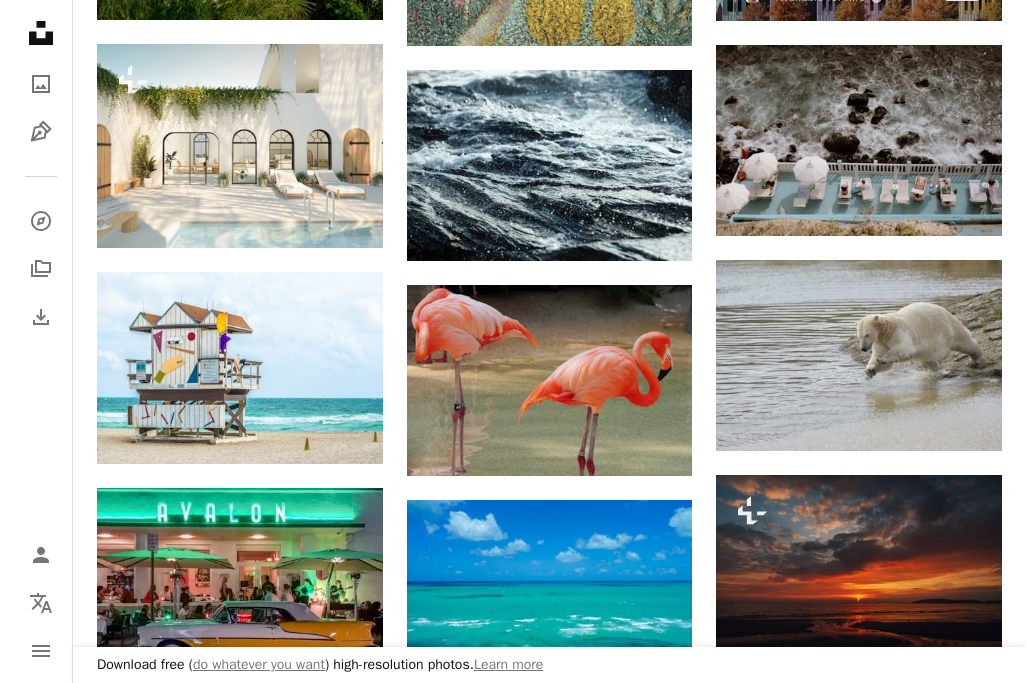 scroll, scrollTop: 3900, scrollLeft: 0, axis: vertical 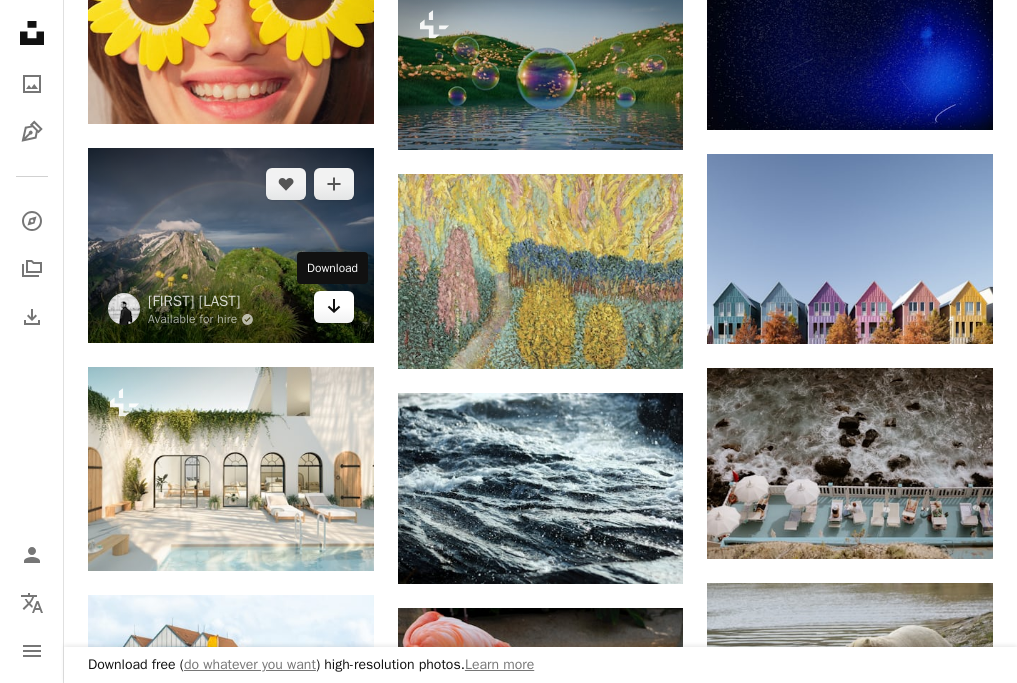 click on "Arrow pointing down" 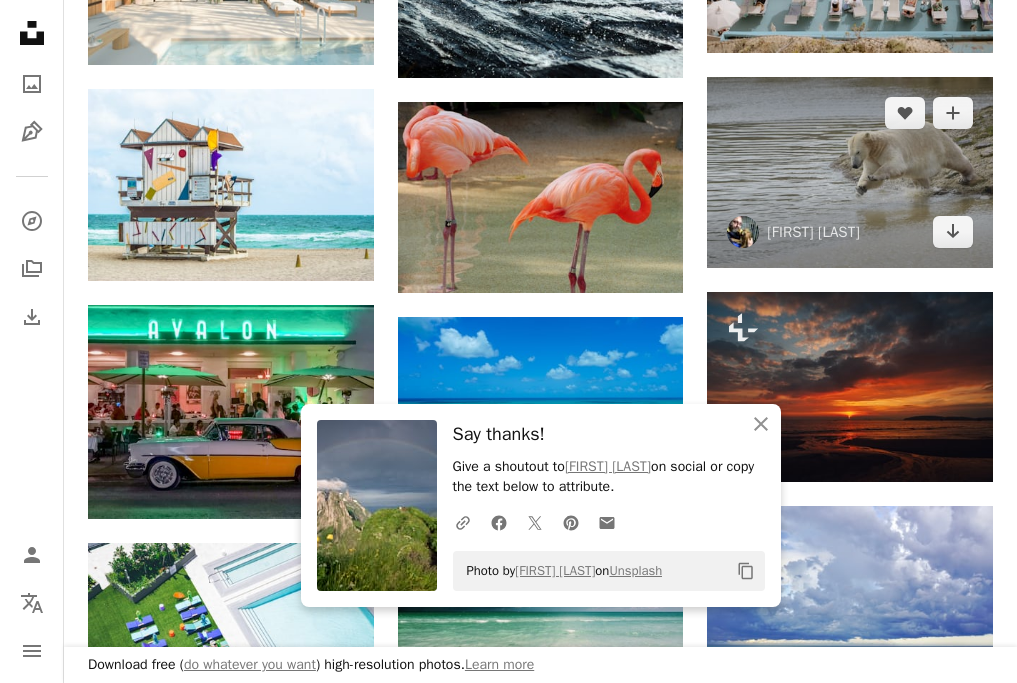 scroll, scrollTop: 4200, scrollLeft: 0, axis: vertical 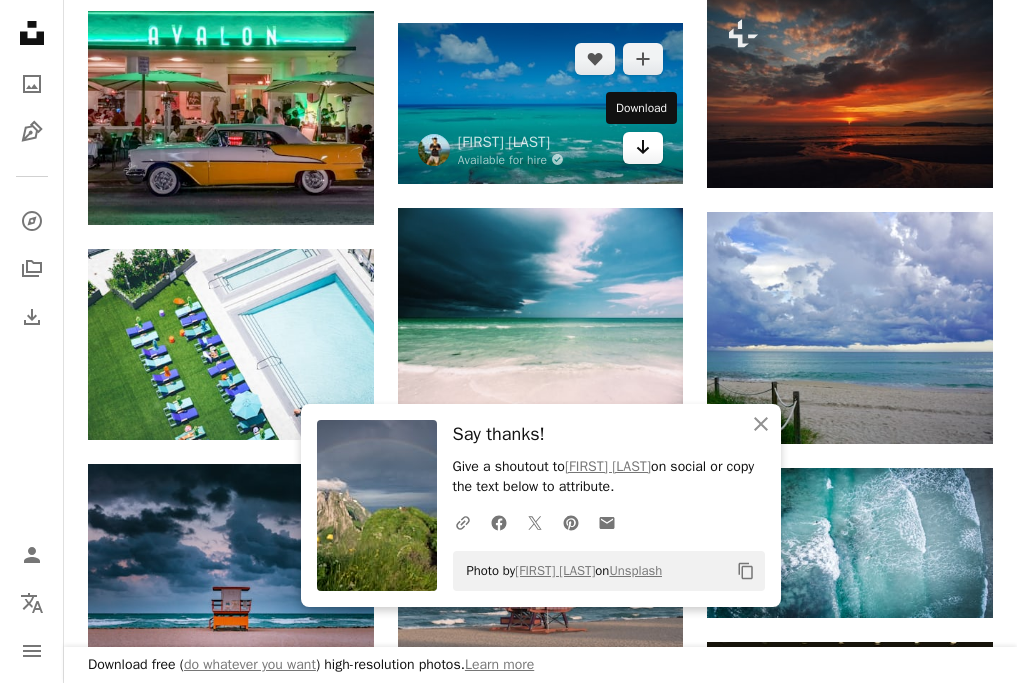 click on "Arrow pointing down" at bounding box center (643, 148) 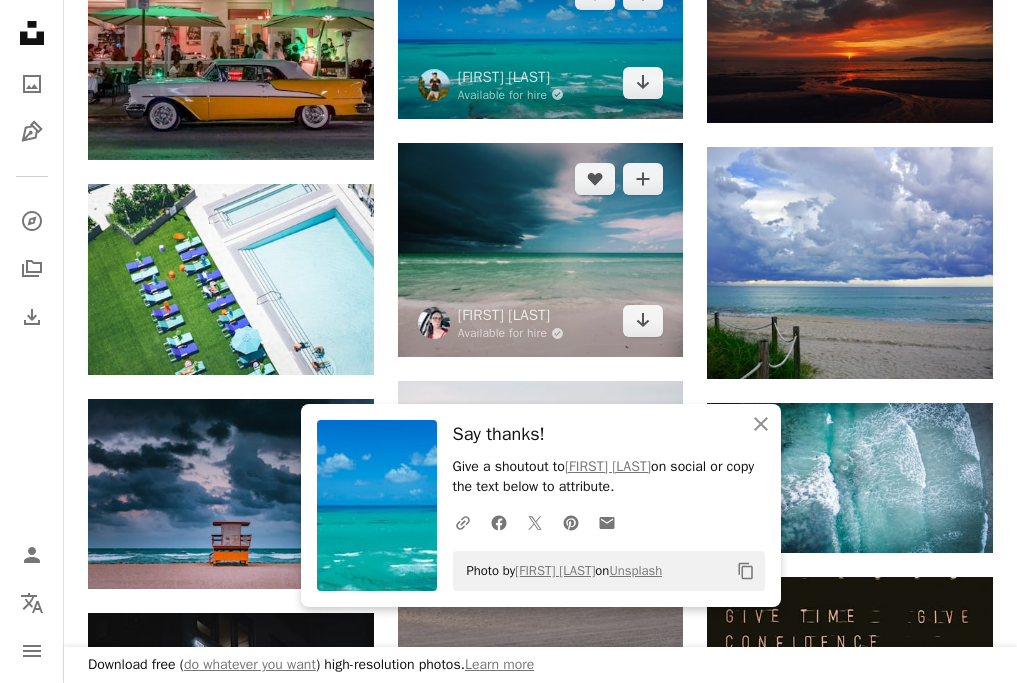 scroll, scrollTop: 4400, scrollLeft: 0, axis: vertical 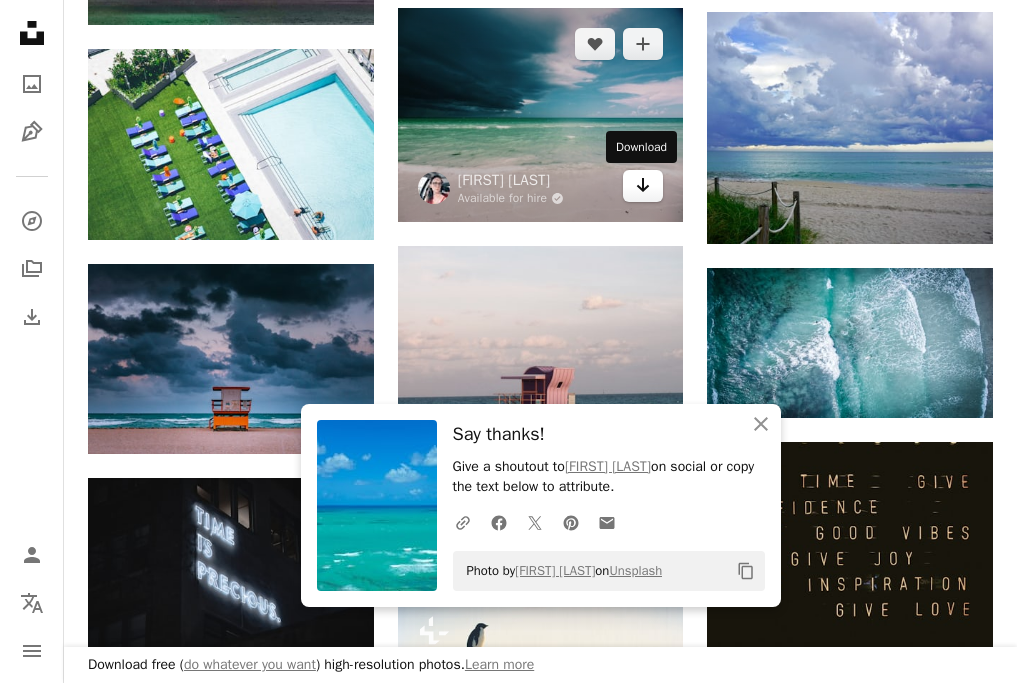 click on "Arrow pointing down" 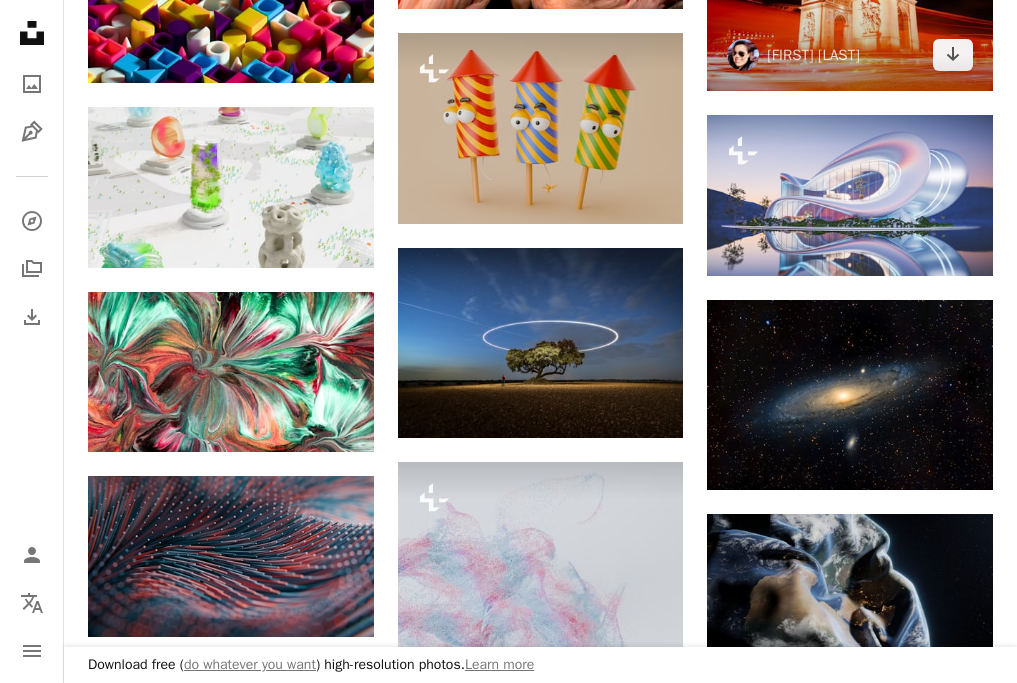 scroll, scrollTop: 5400, scrollLeft: 0, axis: vertical 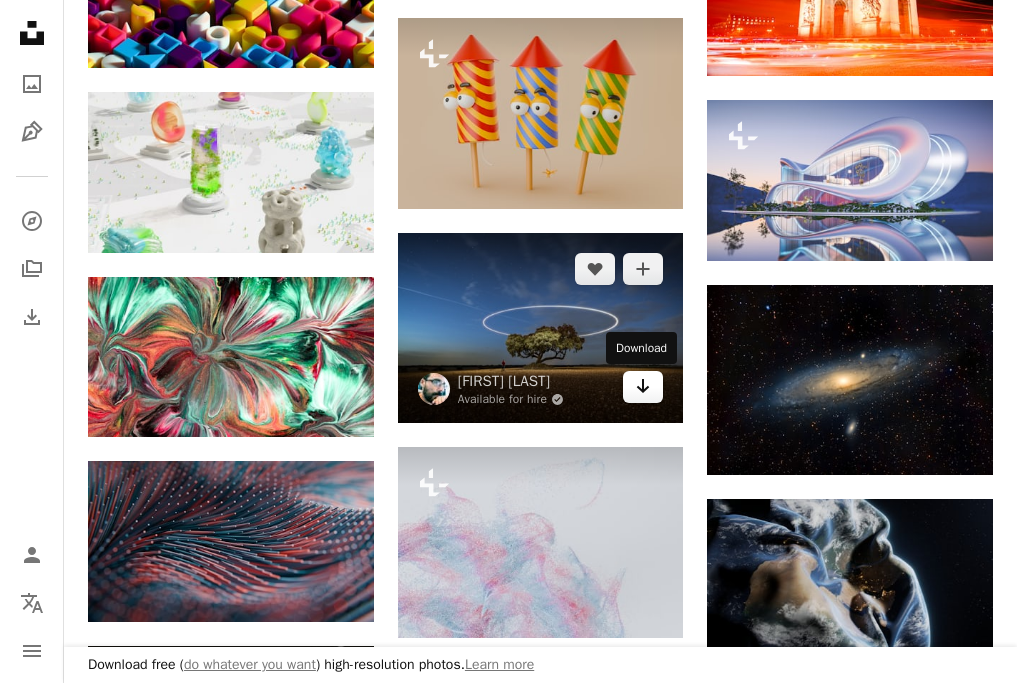 click on "Arrow pointing down" 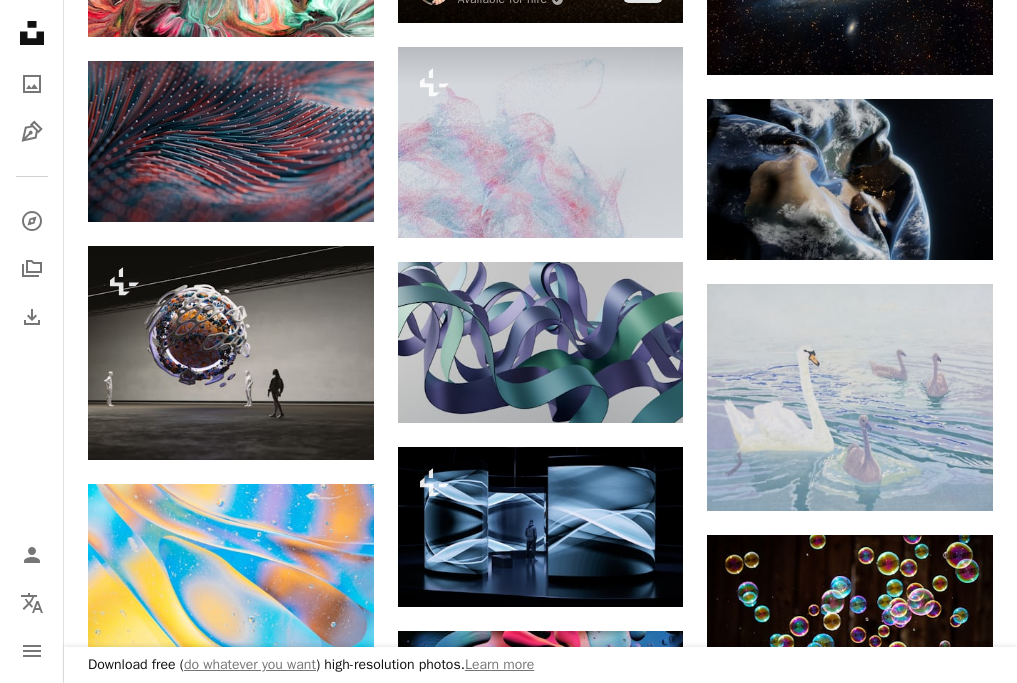 scroll, scrollTop: 6900, scrollLeft: 0, axis: vertical 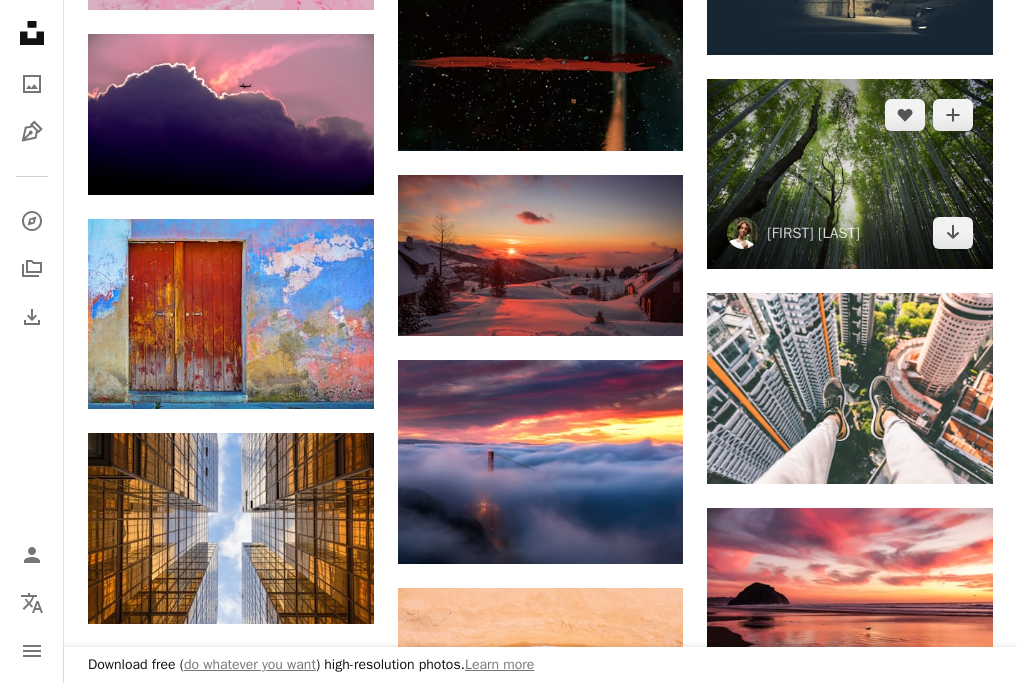 click on "Arrow pointing down" 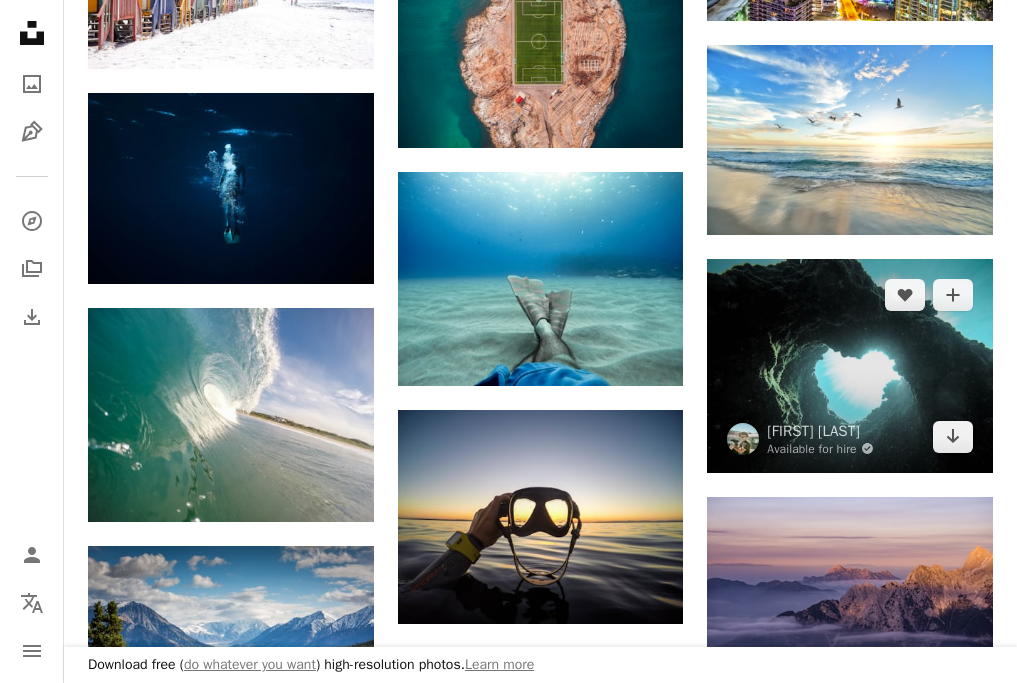 scroll, scrollTop: 8500, scrollLeft: 0, axis: vertical 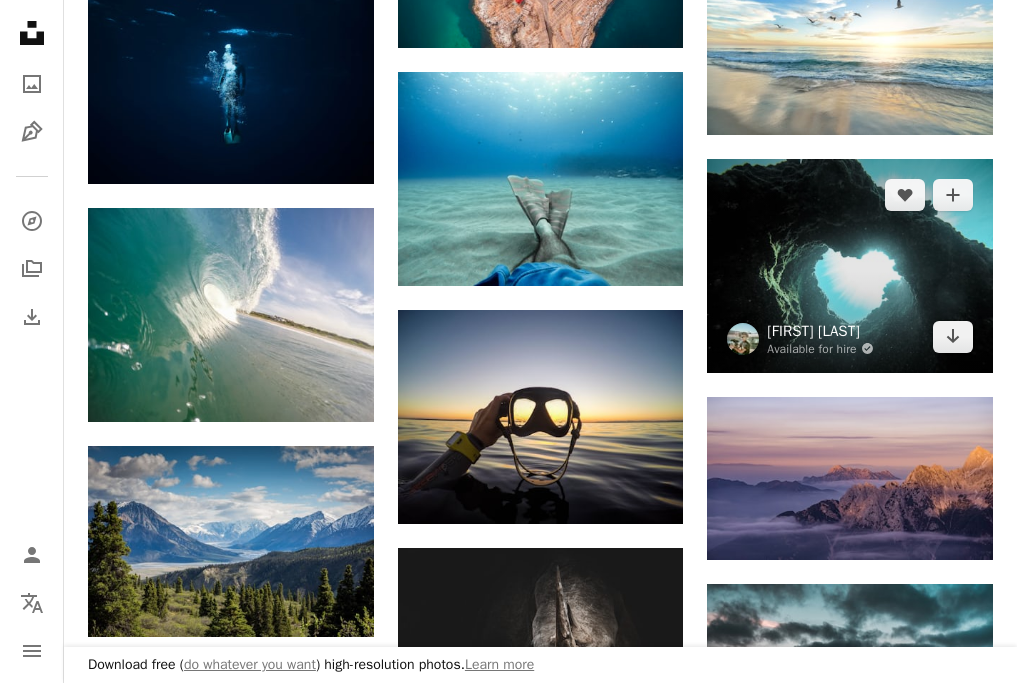 click on "Arrow pointing down" 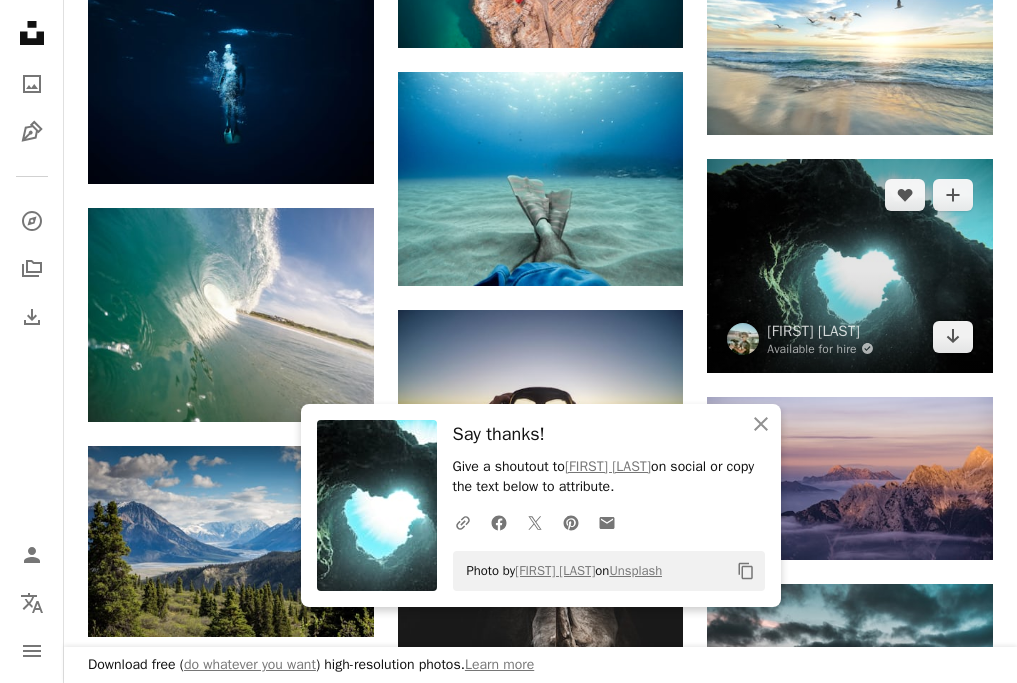 scroll, scrollTop: 9000, scrollLeft: 0, axis: vertical 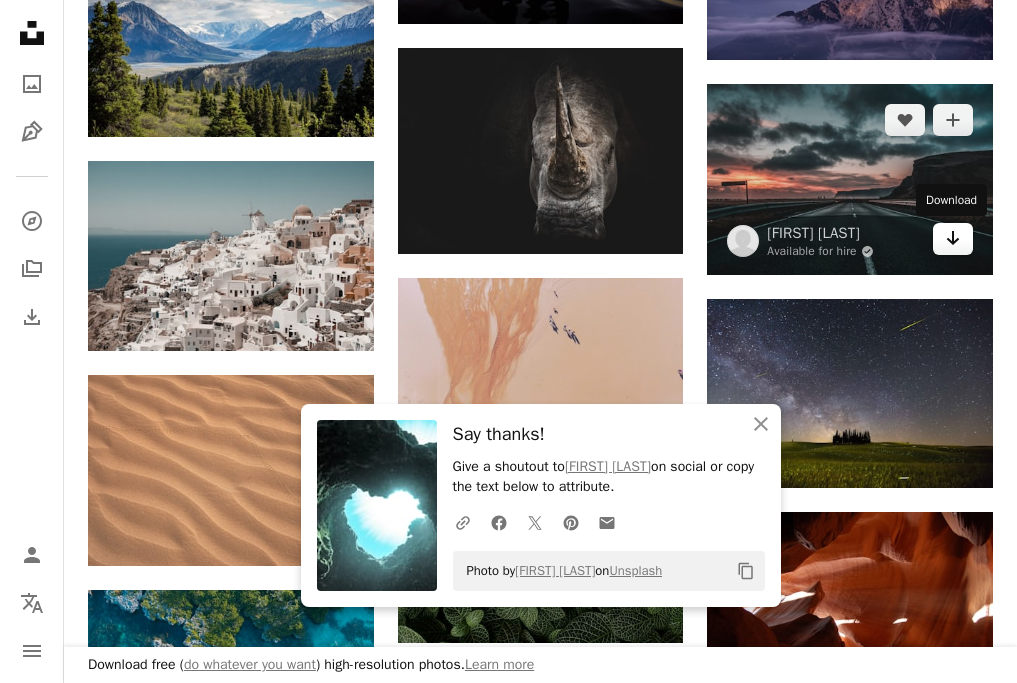 click 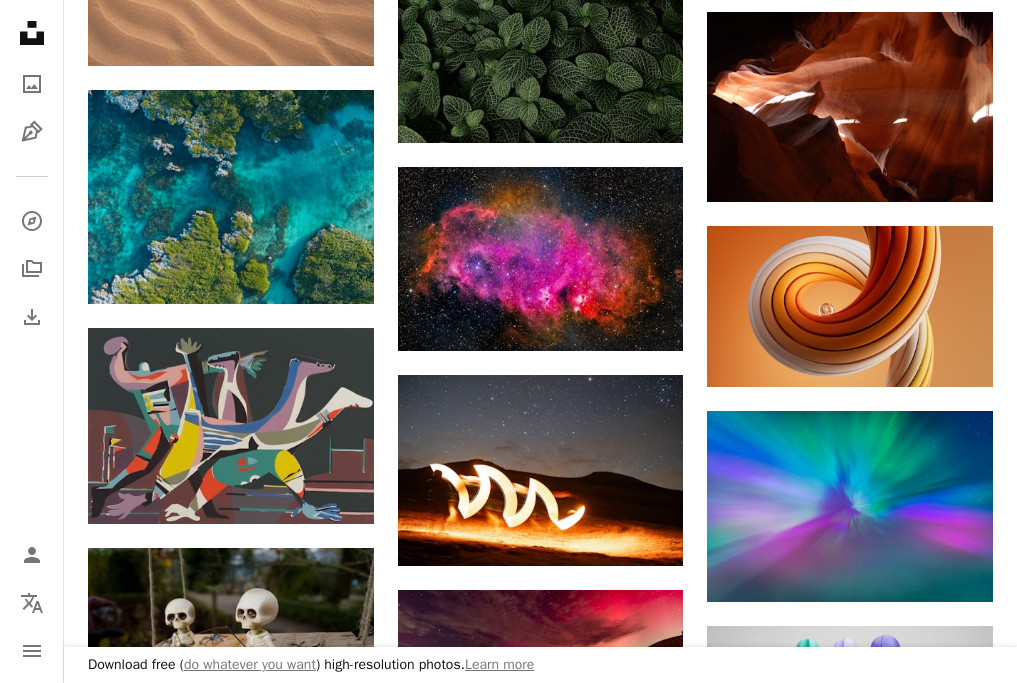 scroll, scrollTop: 11400, scrollLeft: 0, axis: vertical 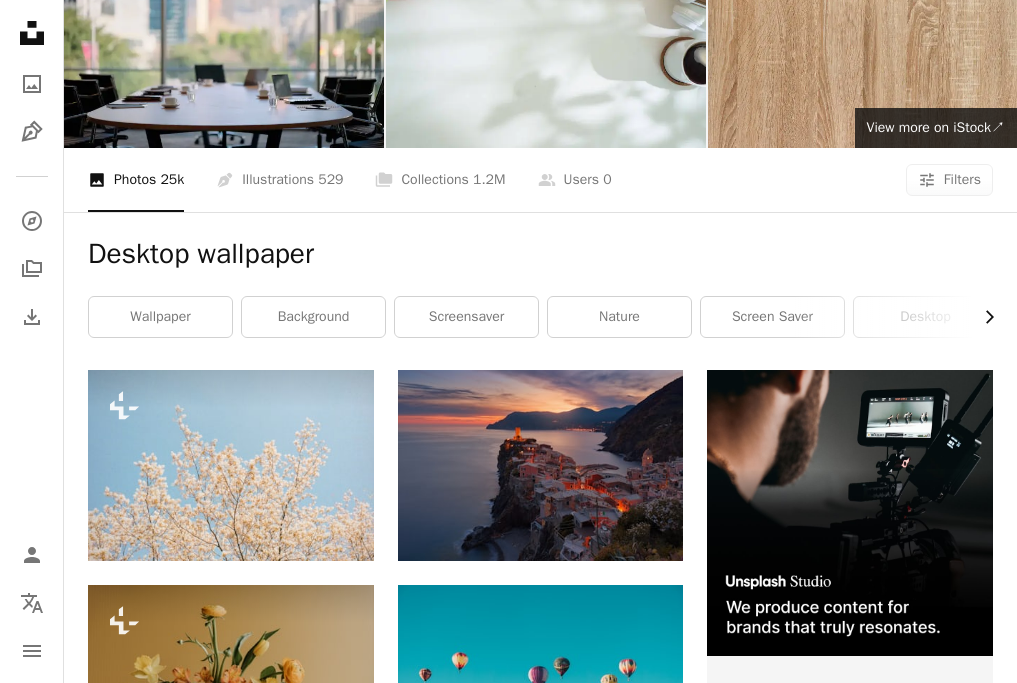 click on "Chevron right" 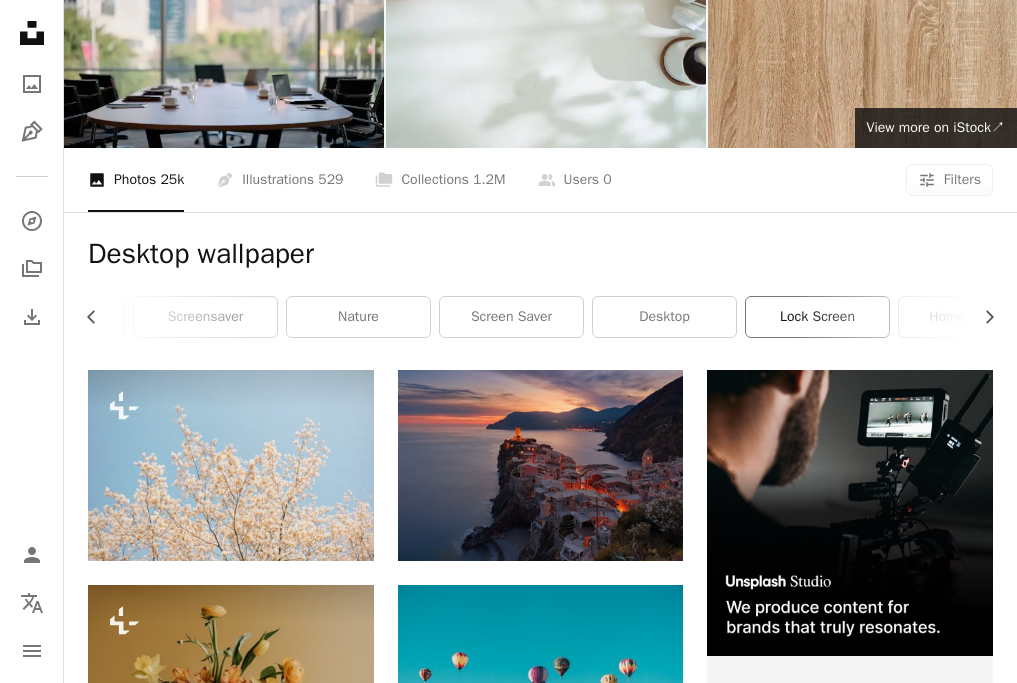 scroll, scrollTop: 0, scrollLeft: 300, axis: horizontal 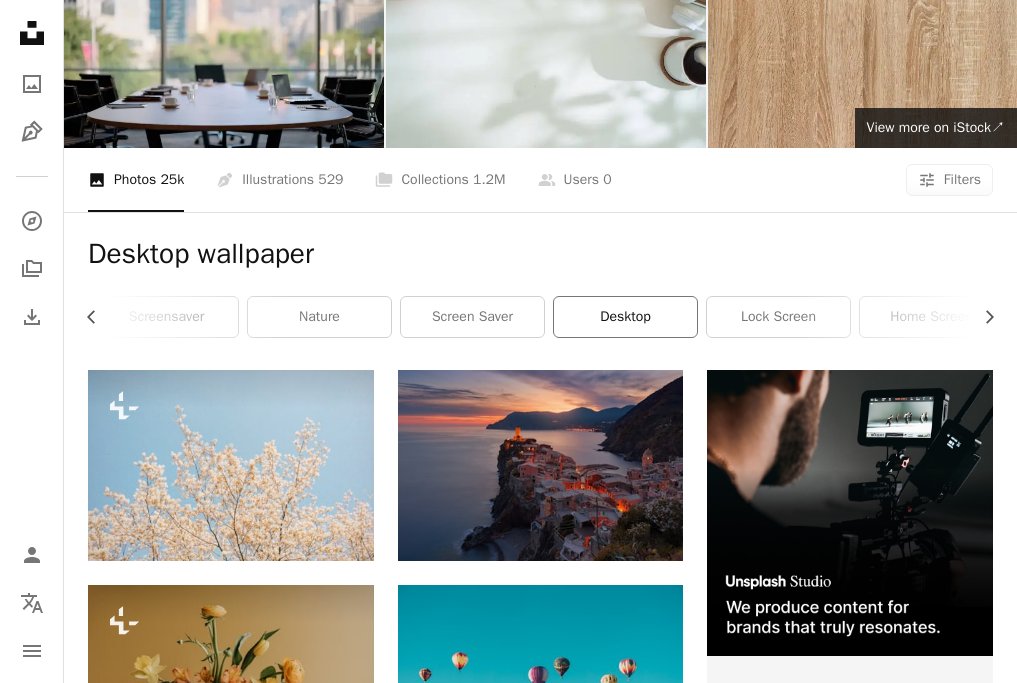 click on "desktop" at bounding box center (625, 317) 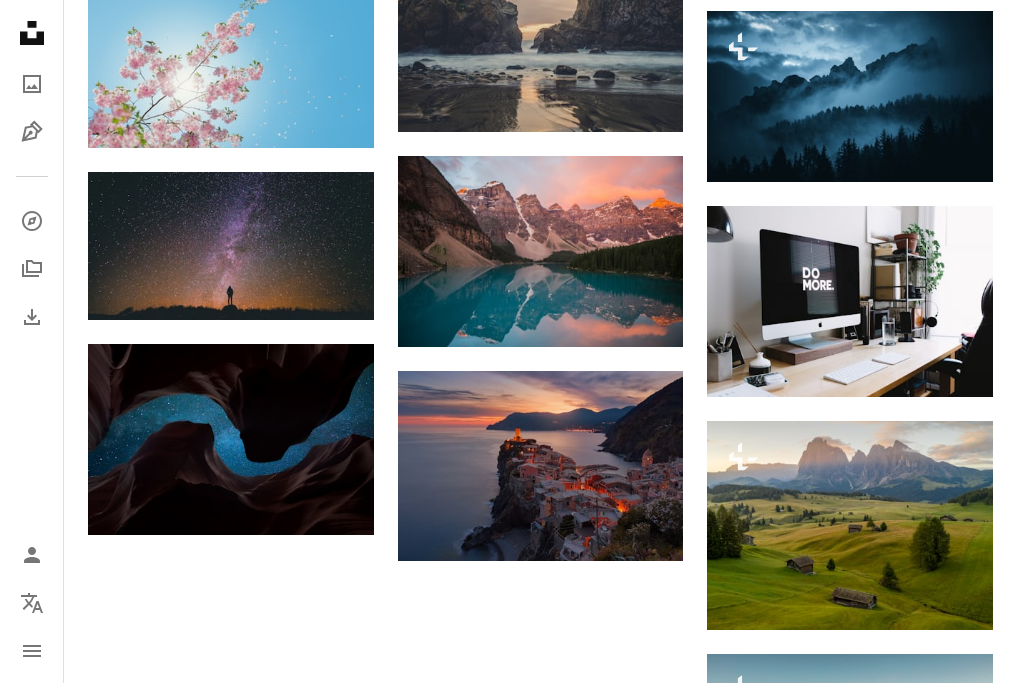 scroll, scrollTop: 1000, scrollLeft: 0, axis: vertical 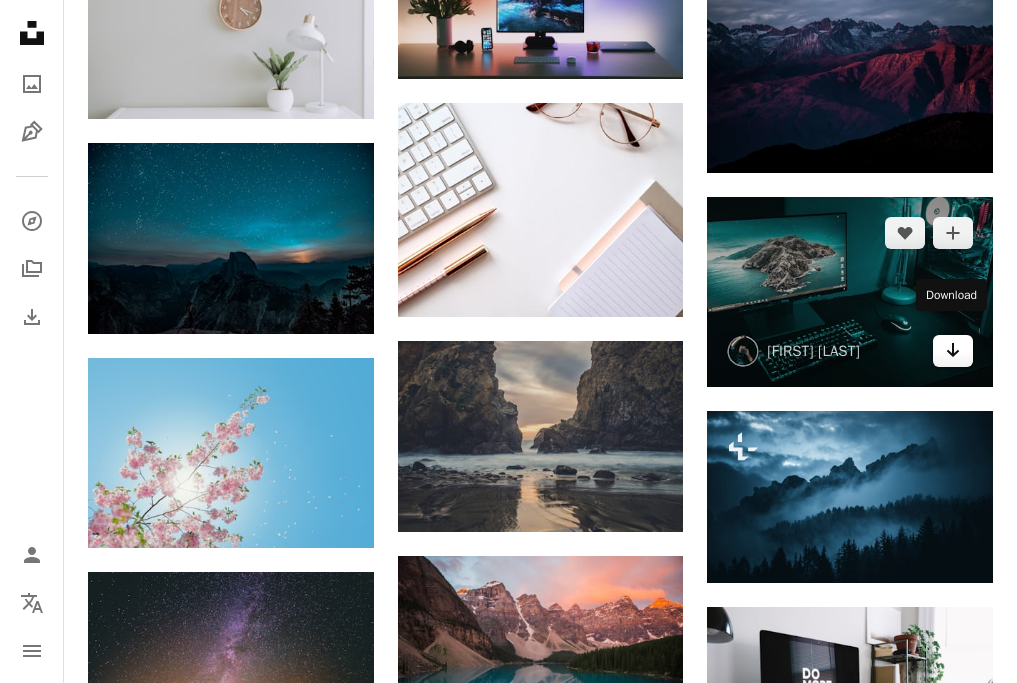 click 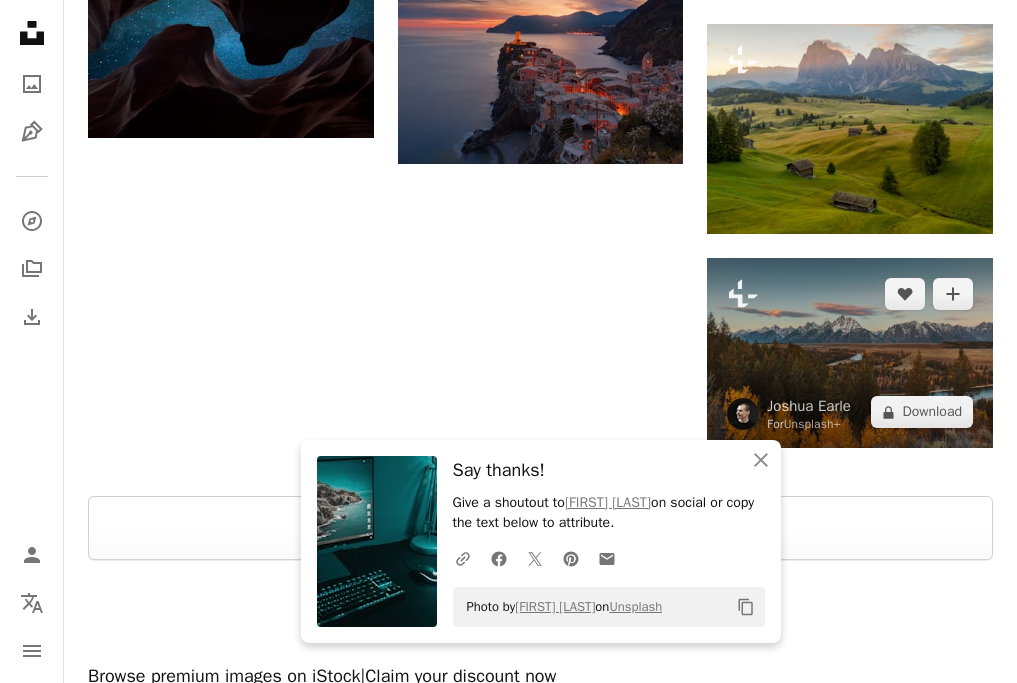 scroll, scrollTop: 1700, scrollLeft: 0, axis: vertical 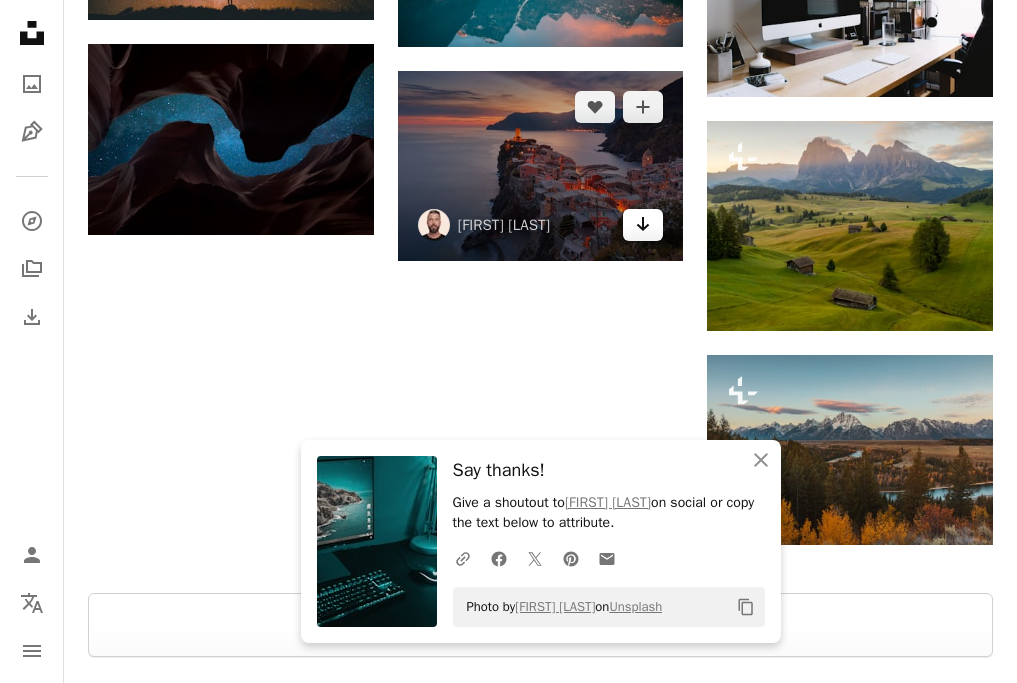click on "Arrow pointing down" 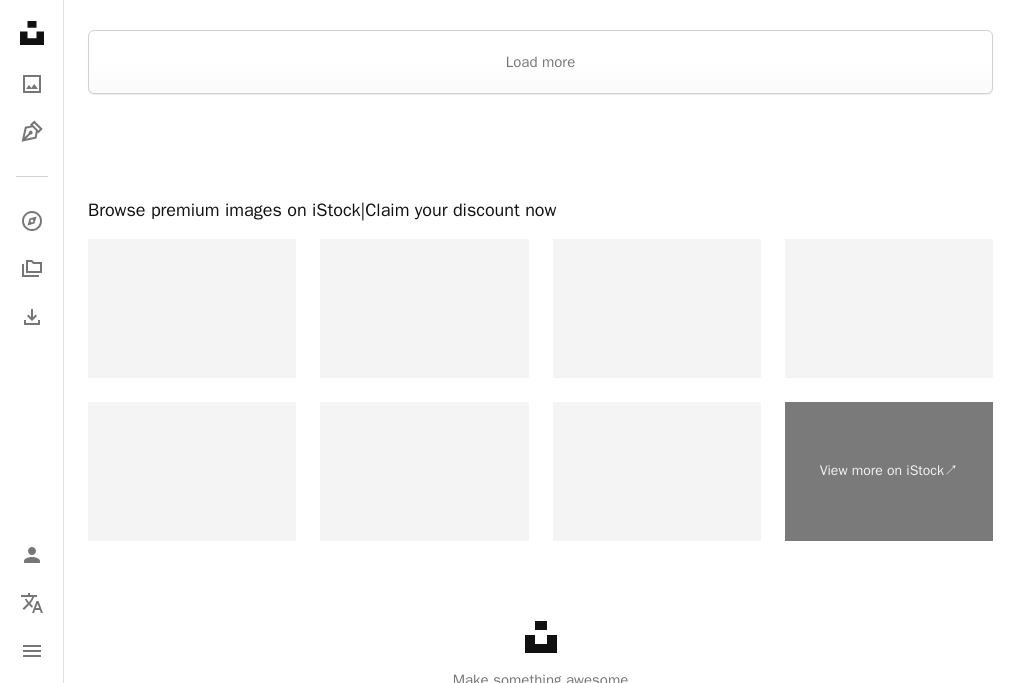 scroll, scrollTop: 2134, scrollLeft: 0, axis: vertical 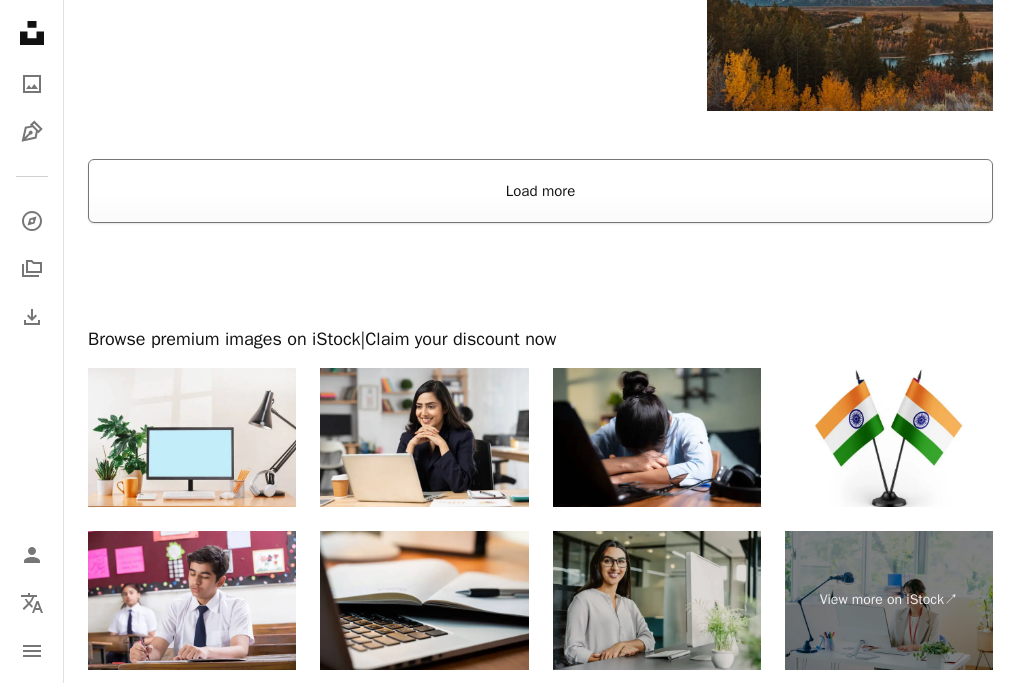 click on "Load more" at bounding box center [540, 191] 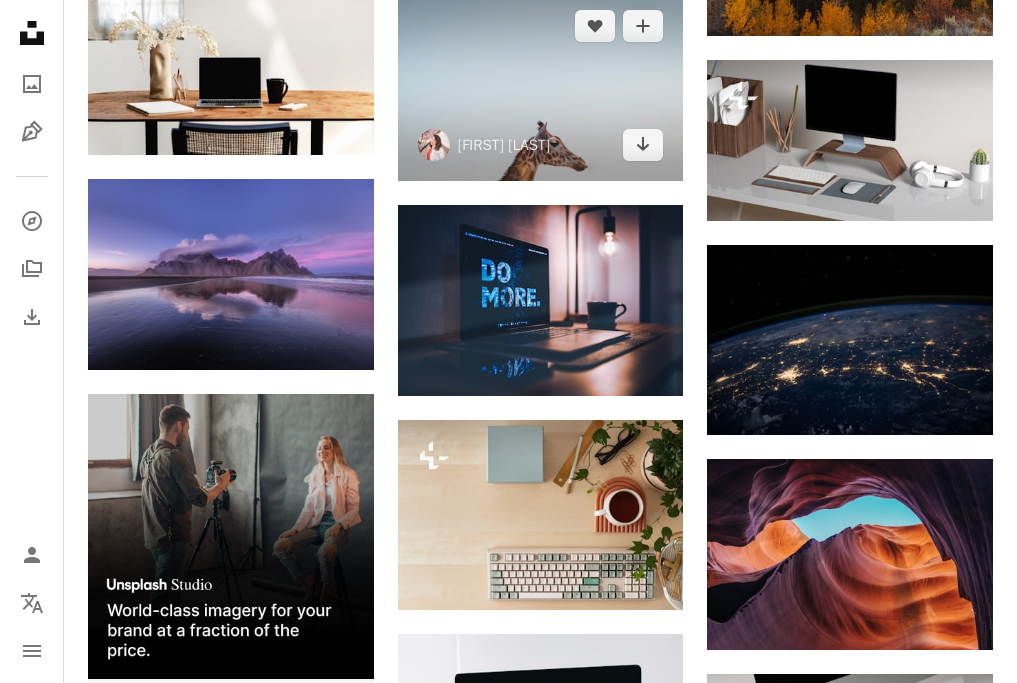 scroll, scrollTop: 2434, scrollLeft: 0, axis: vertical 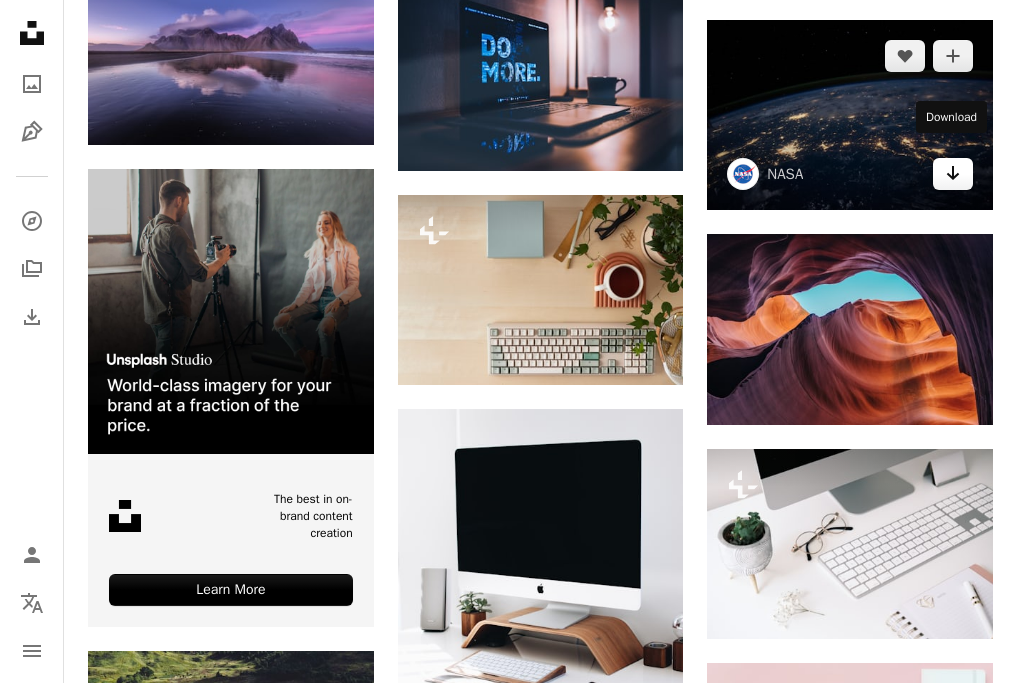 click on "Arrow pointing down" at bounding box center (953, 174) 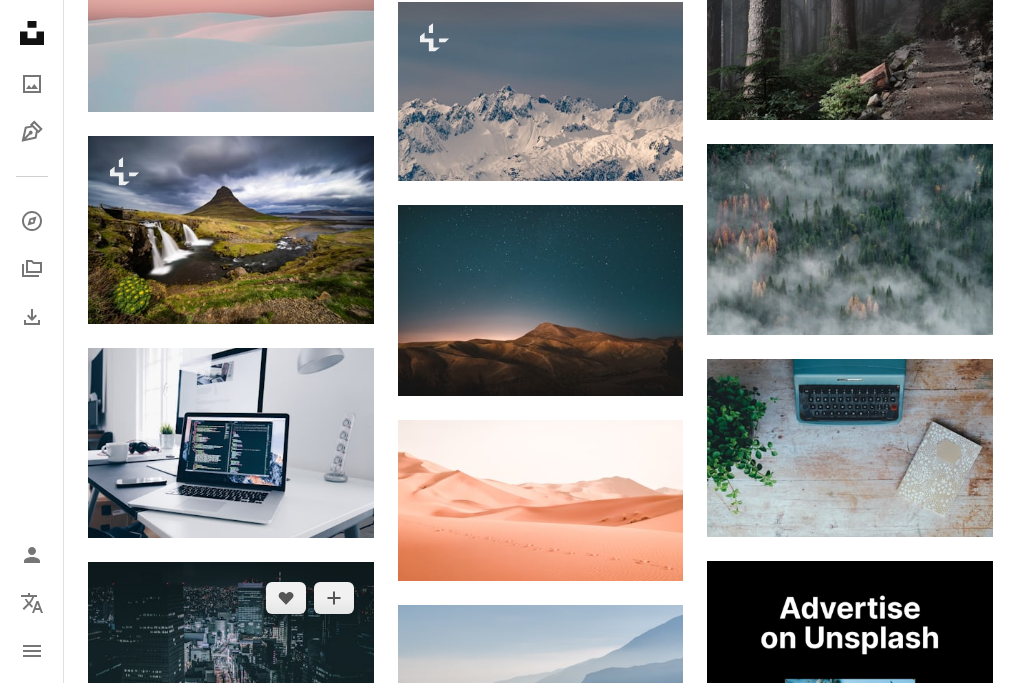 scroll, scrollTop: 4534, scrollLeft: 0, axis: vertical 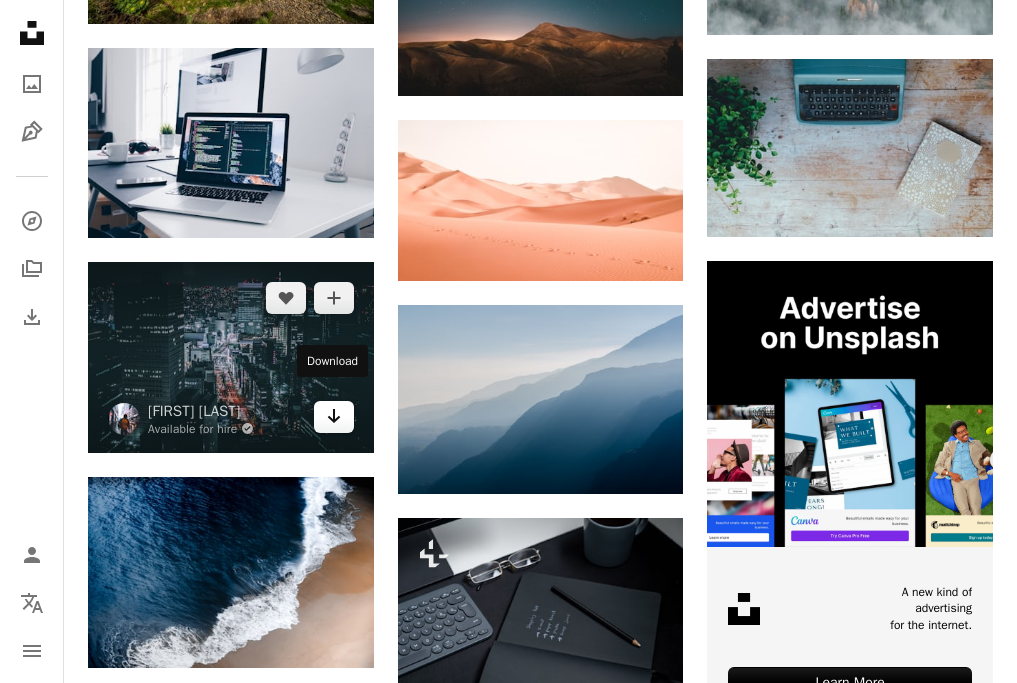 click 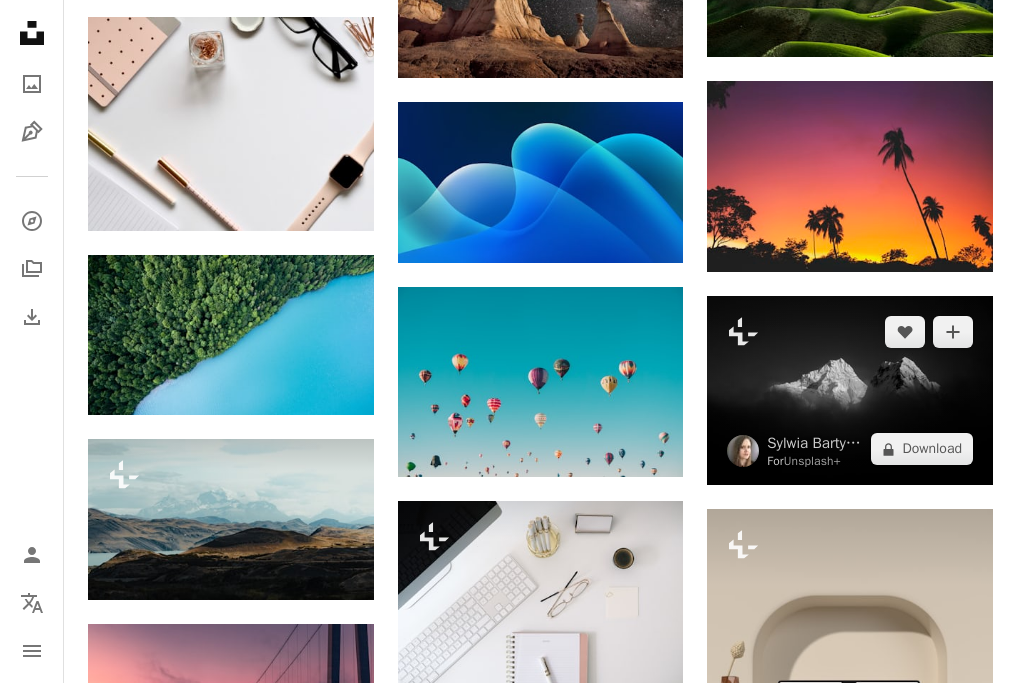 scroll, scrollTop: 5934, scrollLeft: 0, axis: vertical 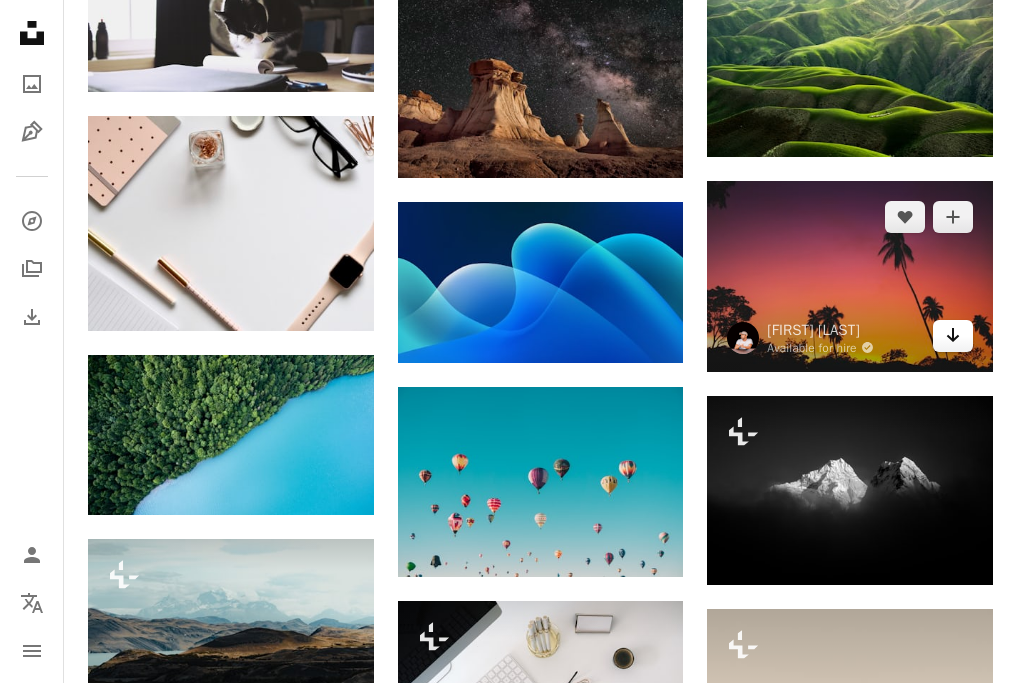 click on "Arrow pointing down" at bounding box center [953, 336] 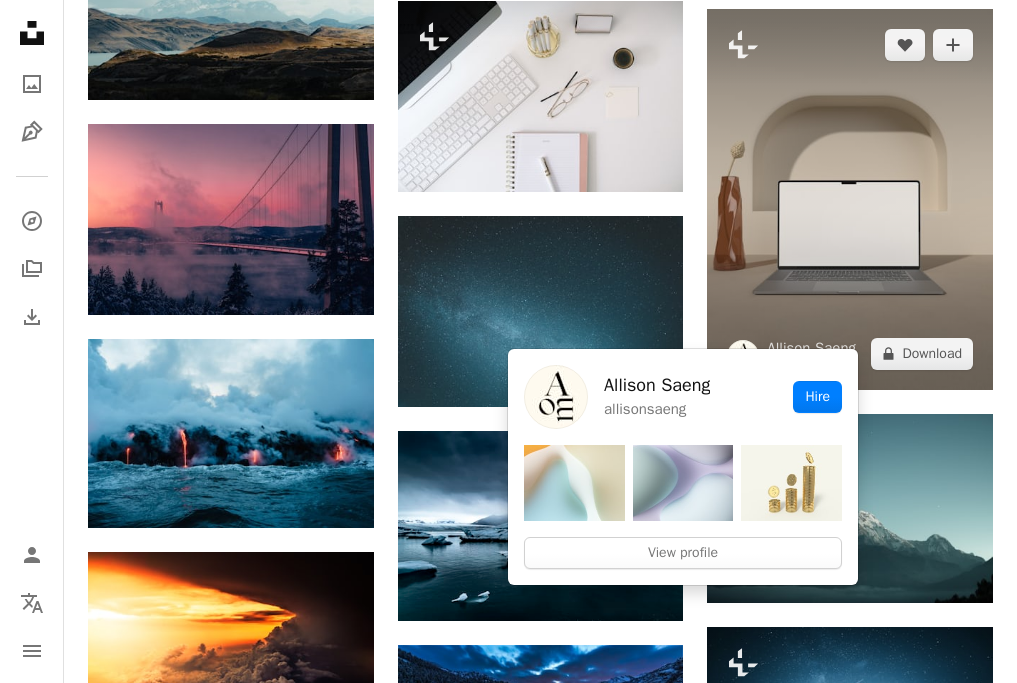 scroll, scrollTop: 7134, scrollLeft: 0, axis: vertical 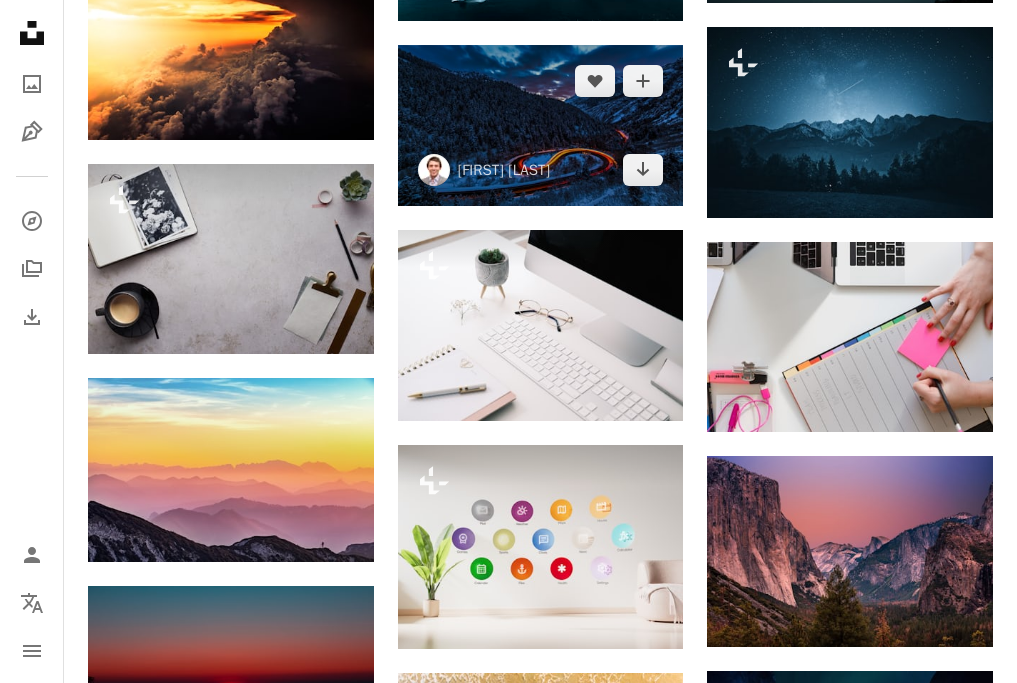 drag, startPoint x: 646, startPoint y: 183, endPoint x: 636, endPoint y: 204, distance: 23.259407 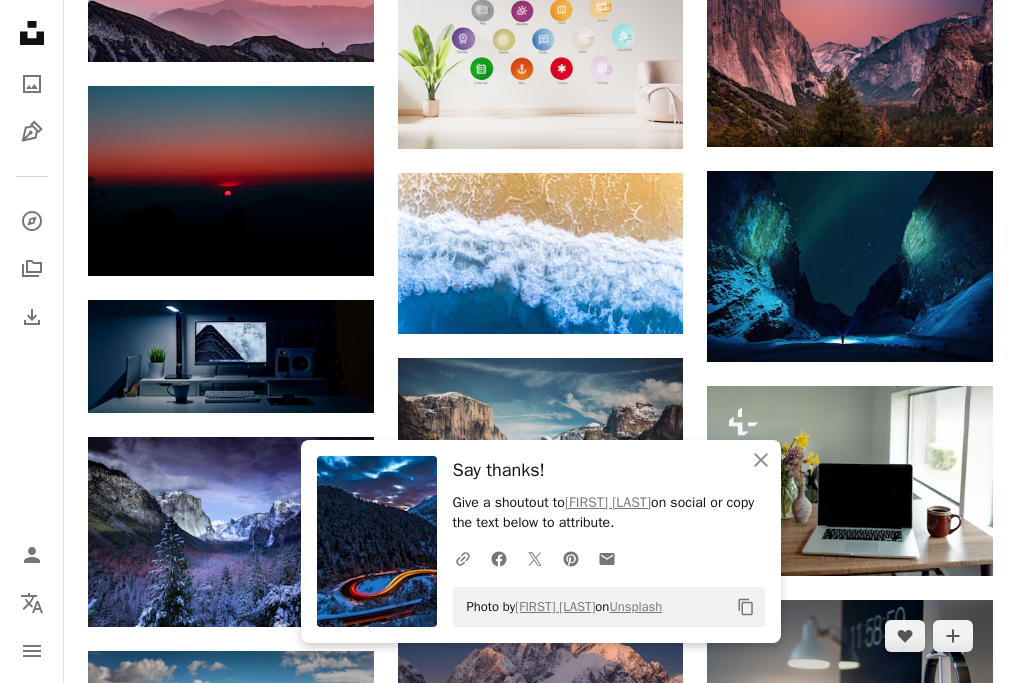scroll, scrollTop: 8034, scrollLeft: 0, axis: vertical 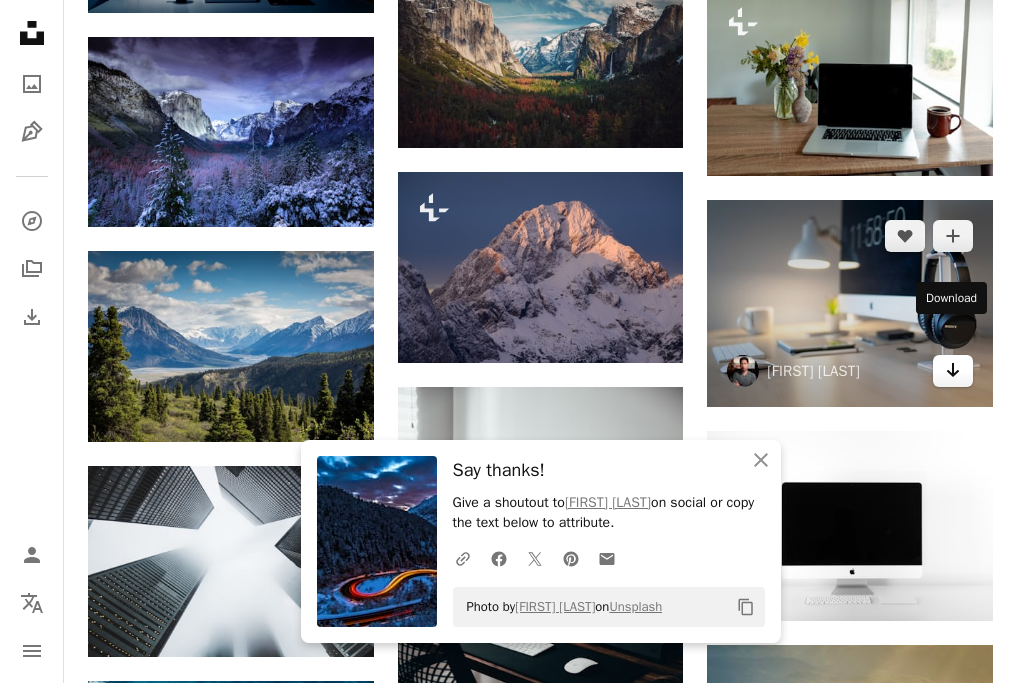 click on "Arrow pointing down" at bounding box center [953, 371] 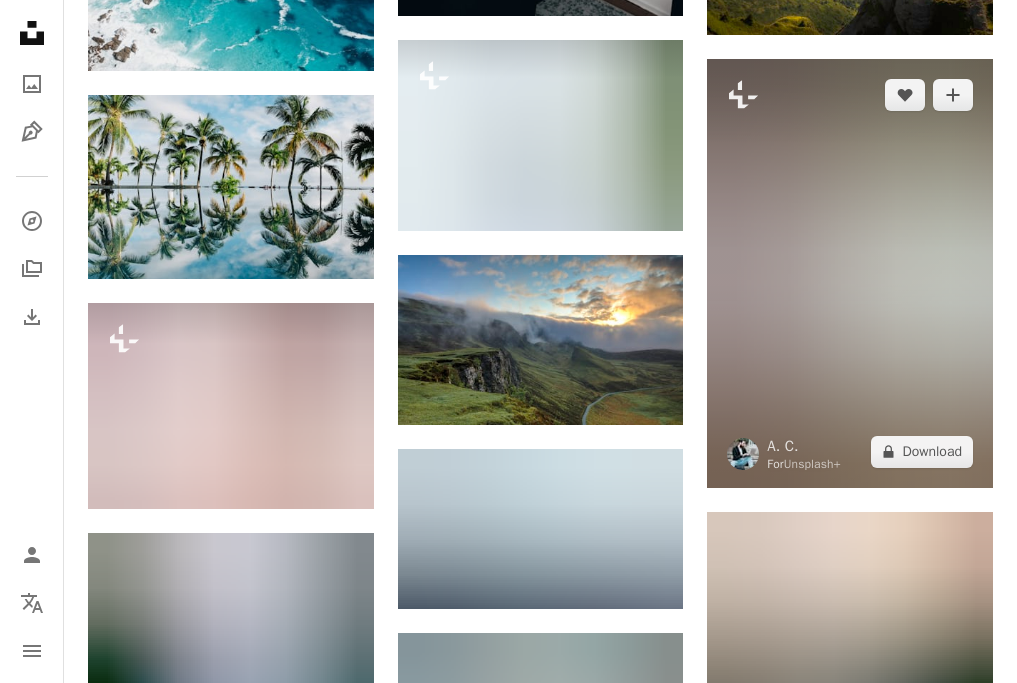 scroll, scrollTop: 9334, scrollLeft: 0, axis: vertical 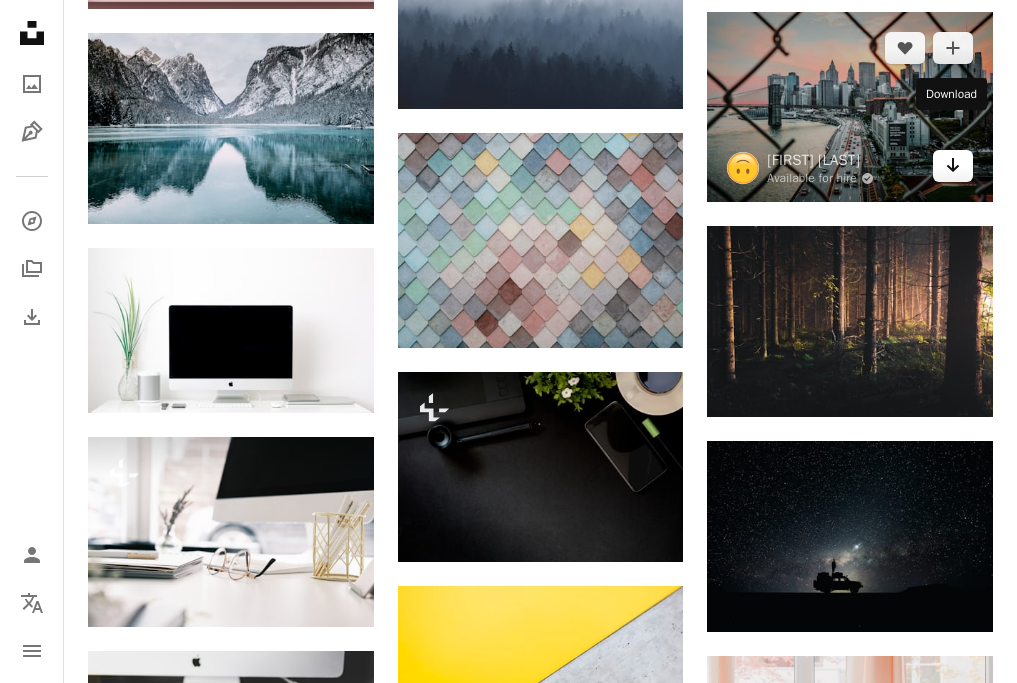 click on "Arrow pointing down" 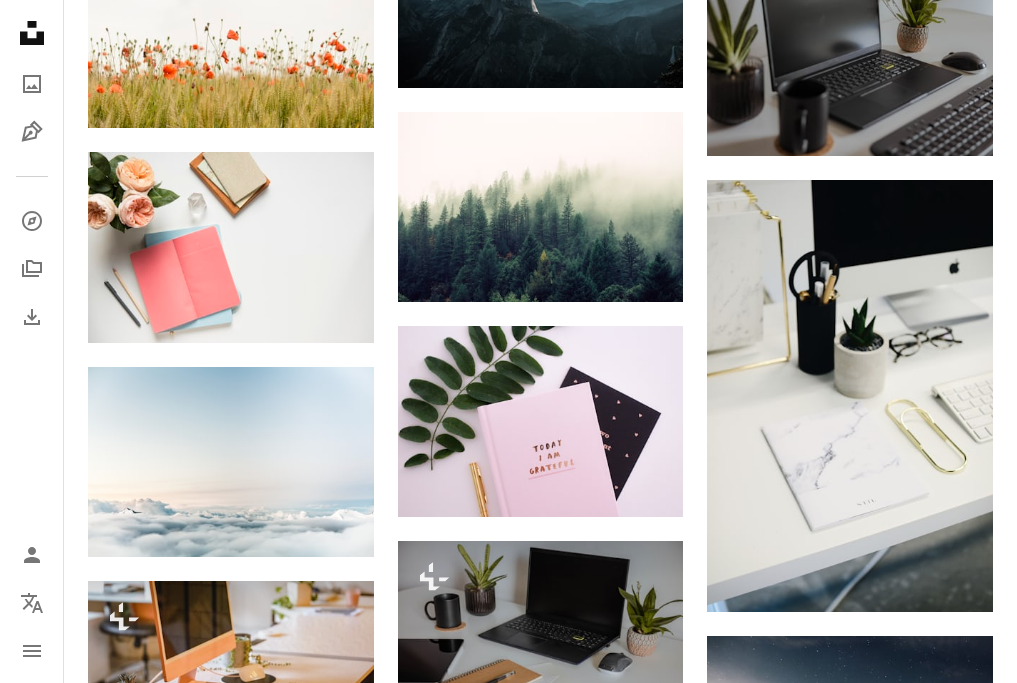 scroll, scrollTop: 11934, scrollLeft: 0, axis: vertical 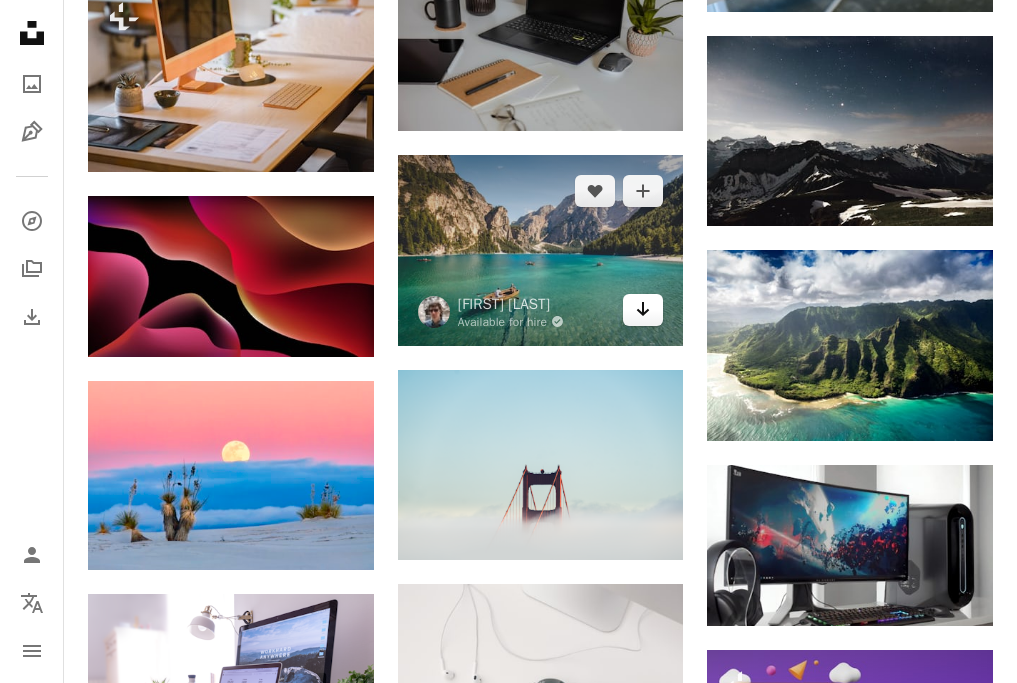 click on "Arrow pointing down" at bounding box center (643, 310) 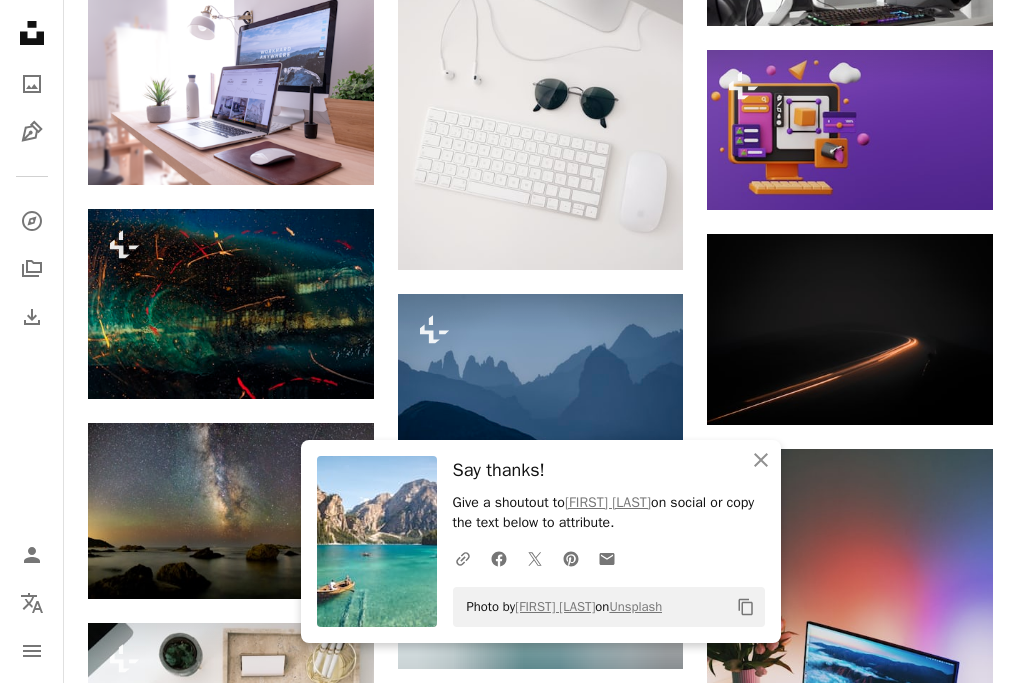 scroll, scrollTop: 12934, scrollLeft: 0, axis: vertical 